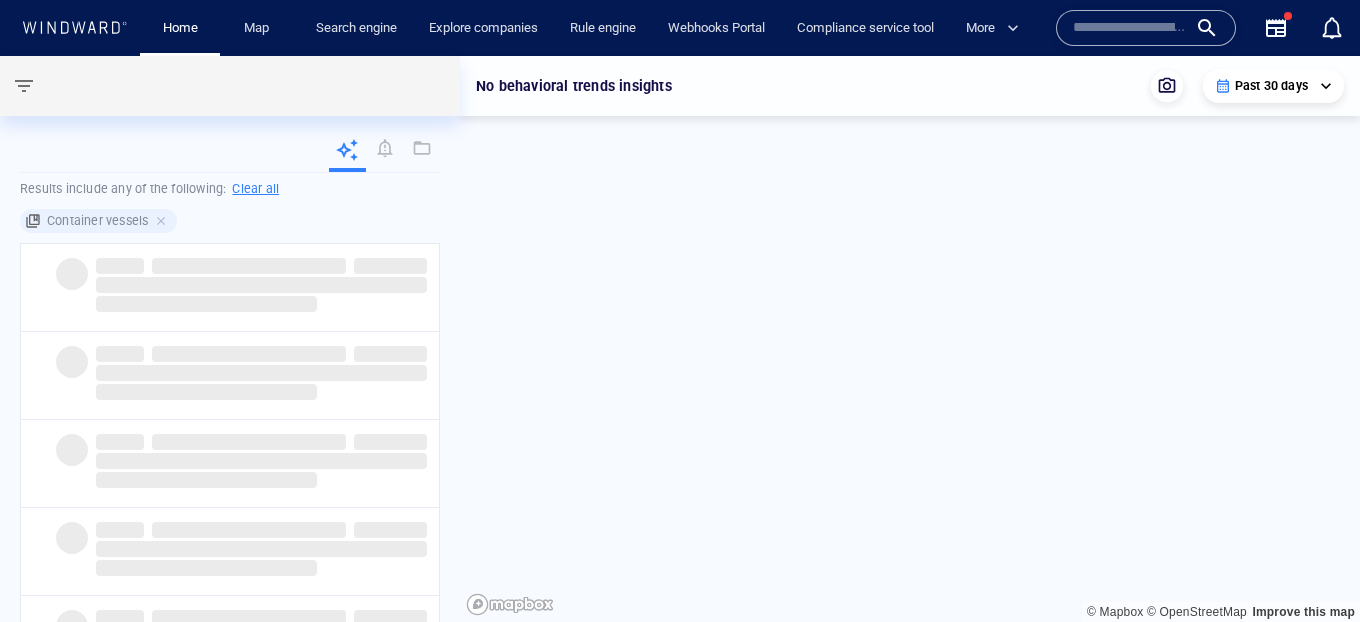scroll, scrollTop: 0, scrollLeft: 0, axis: both 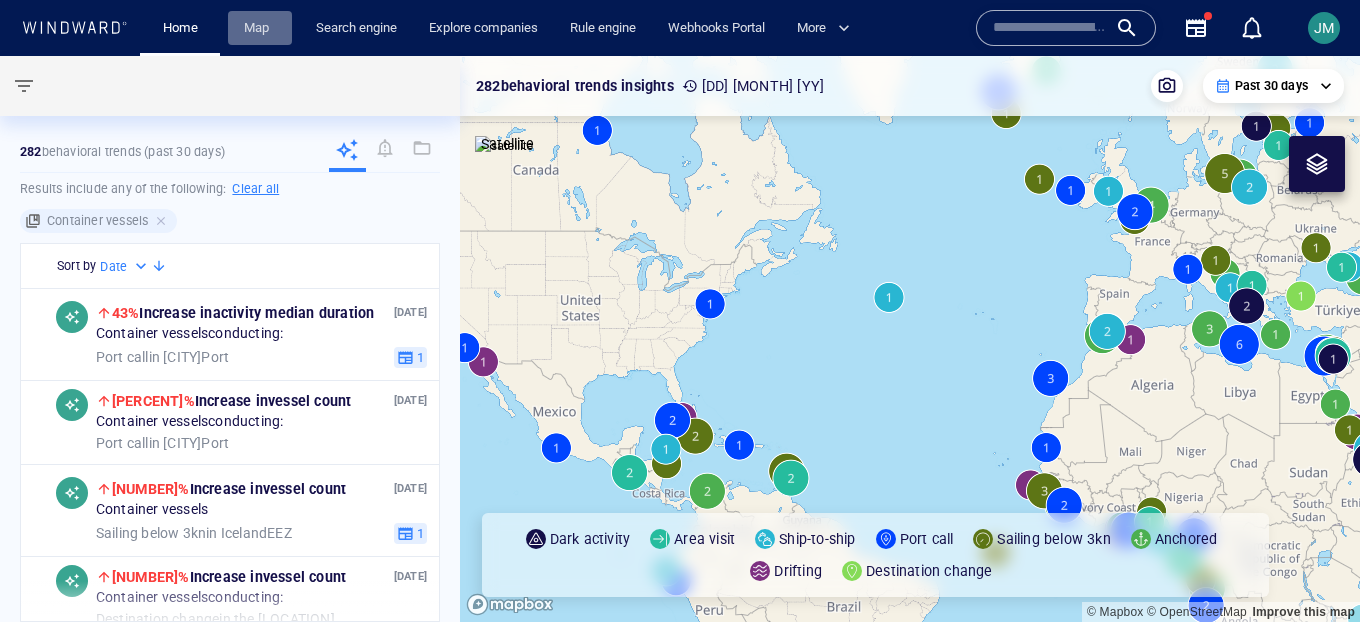 click on "Map" at bounding box center [260, 28] 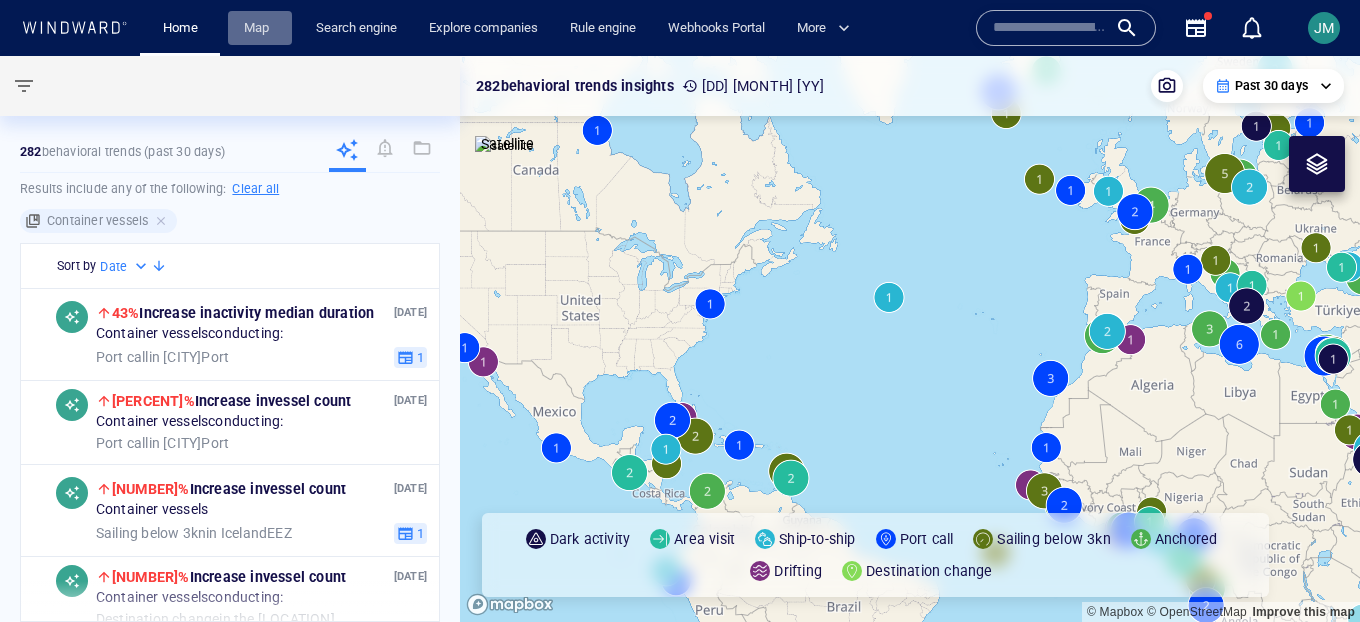 scroll, scrollTop: 0, scrollLeft: 0, axis: both 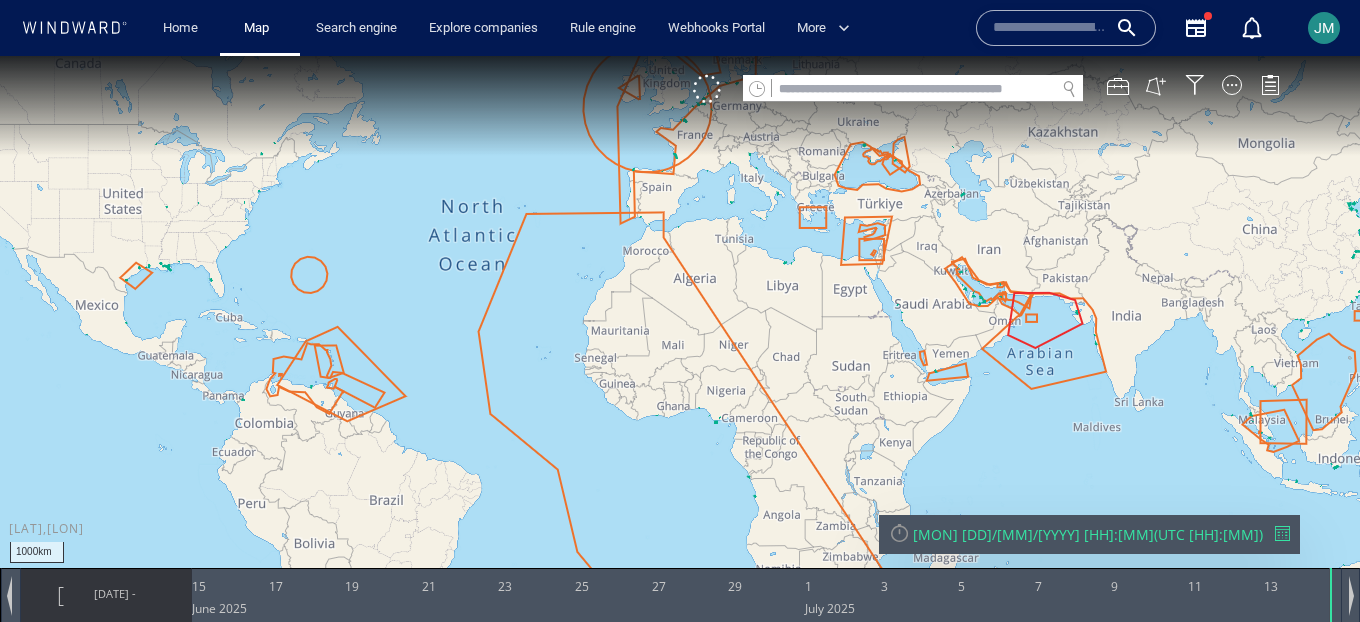 click 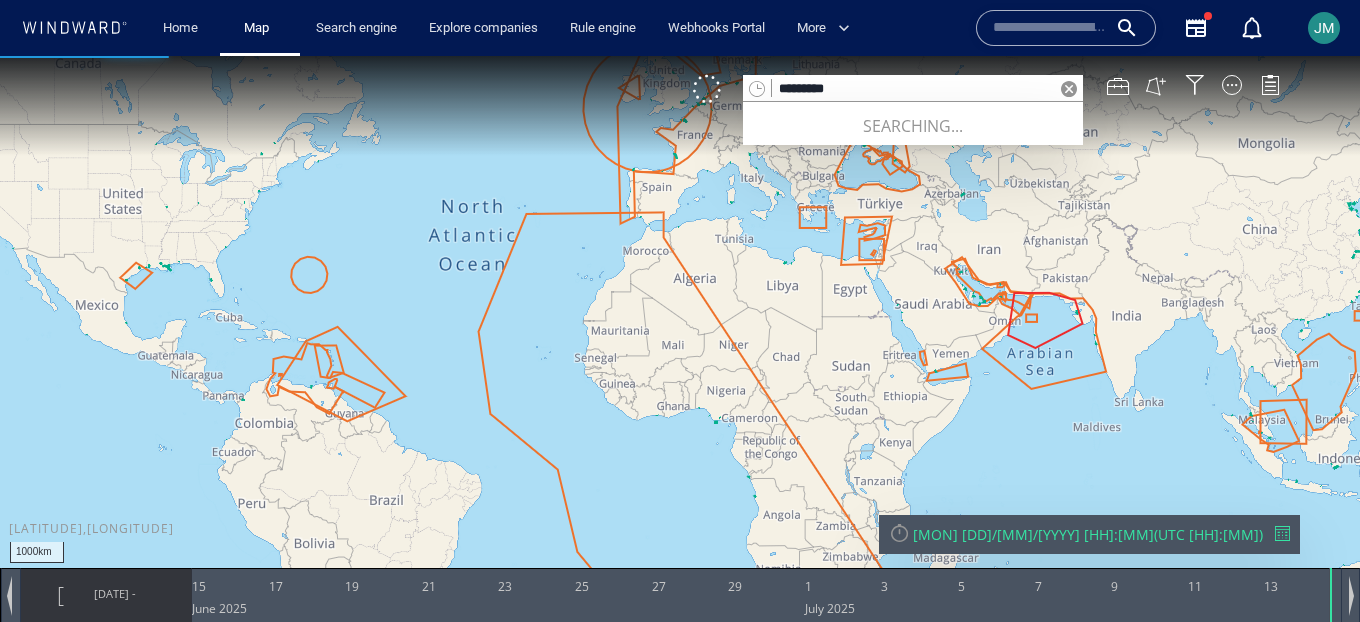 type on "*********" 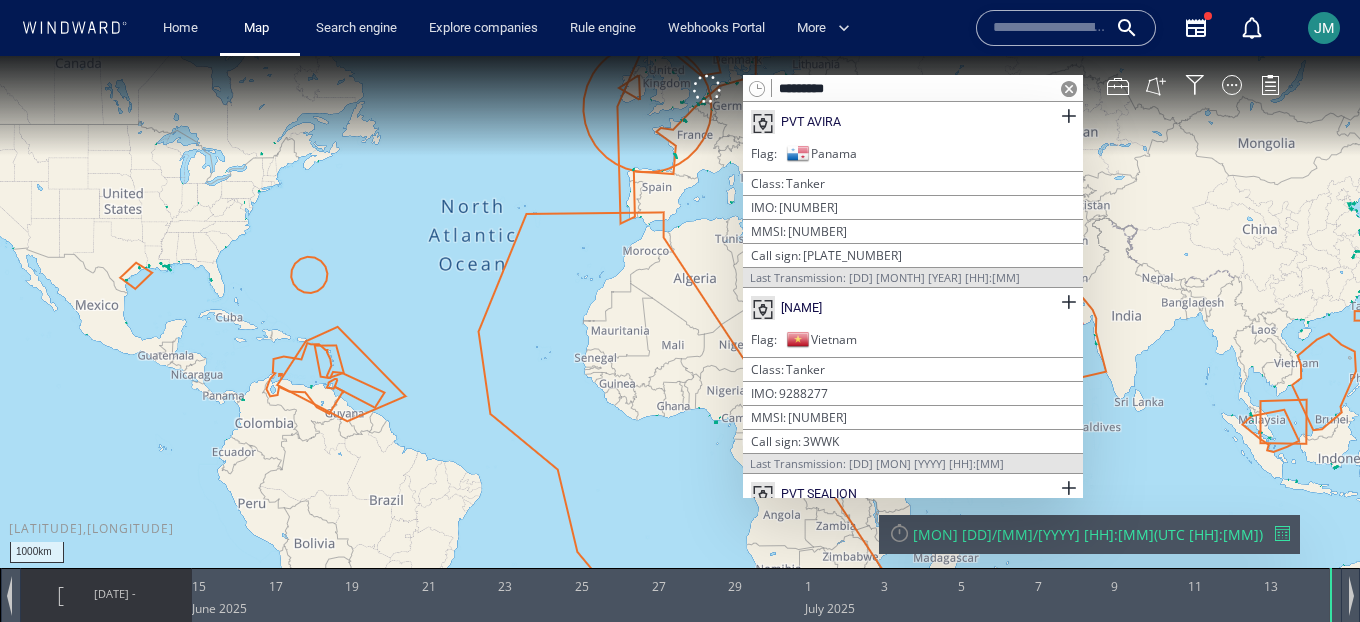click on "PVT AVIRA" at bounding box center [913, 122] 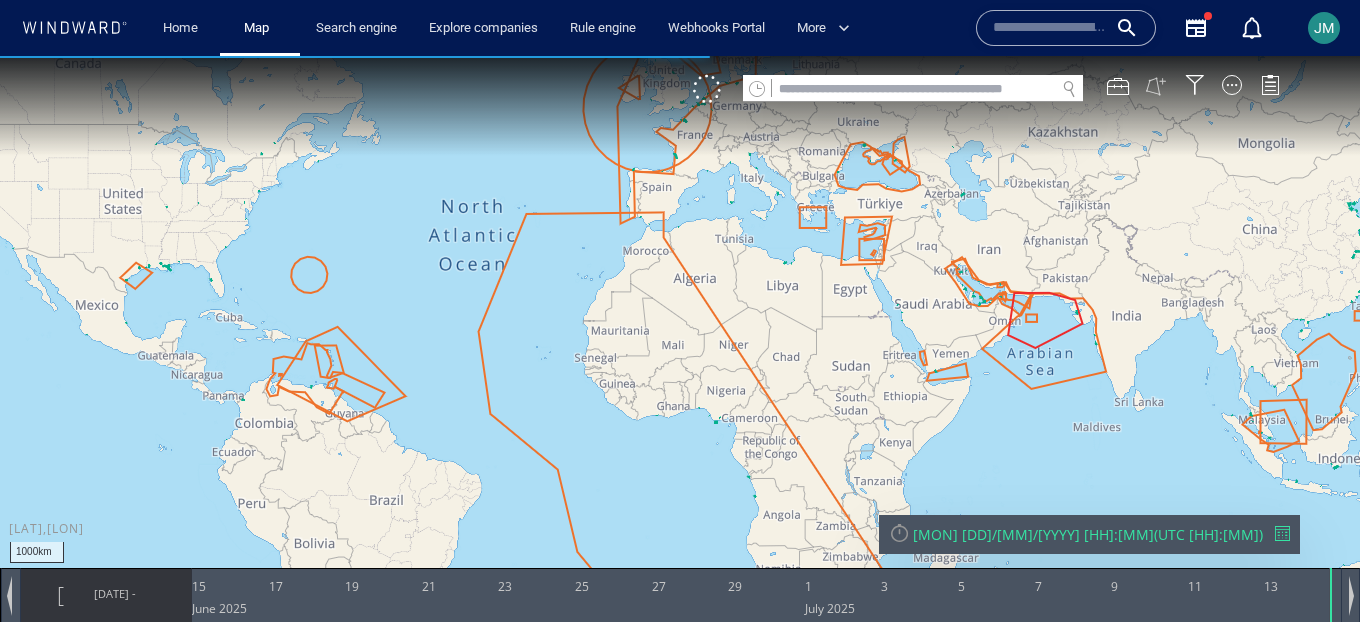 click at bounding box center [1156, 86] 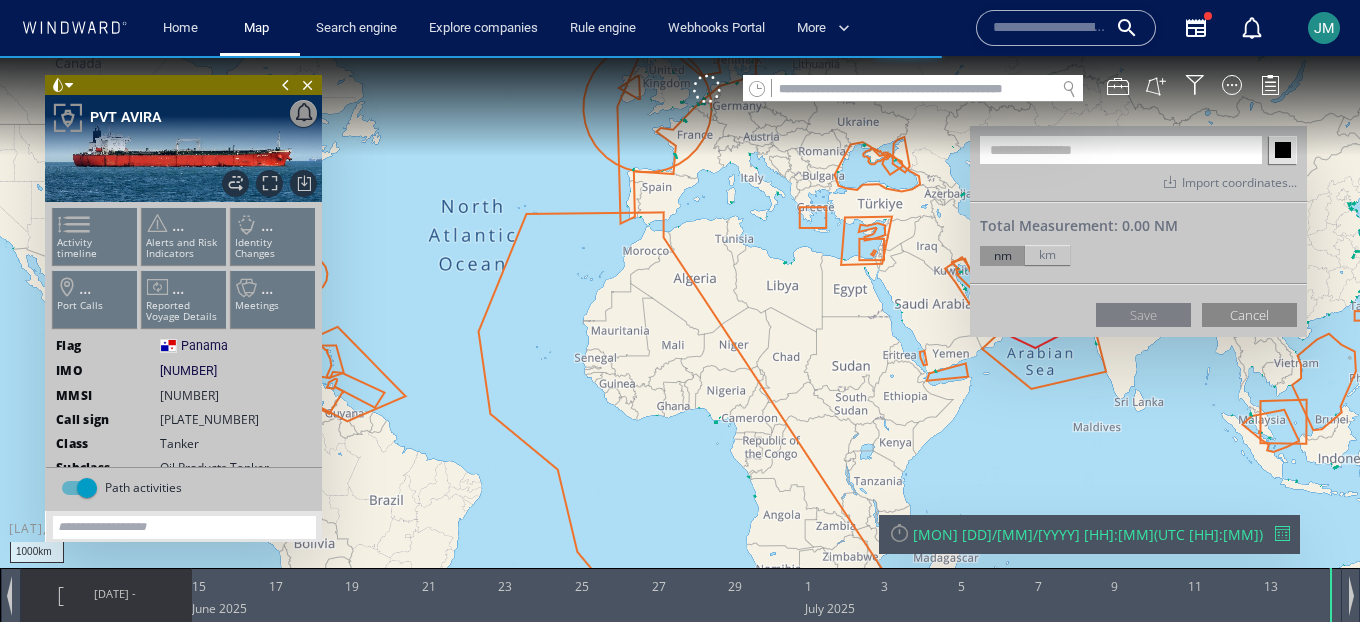 click on "Cancel" 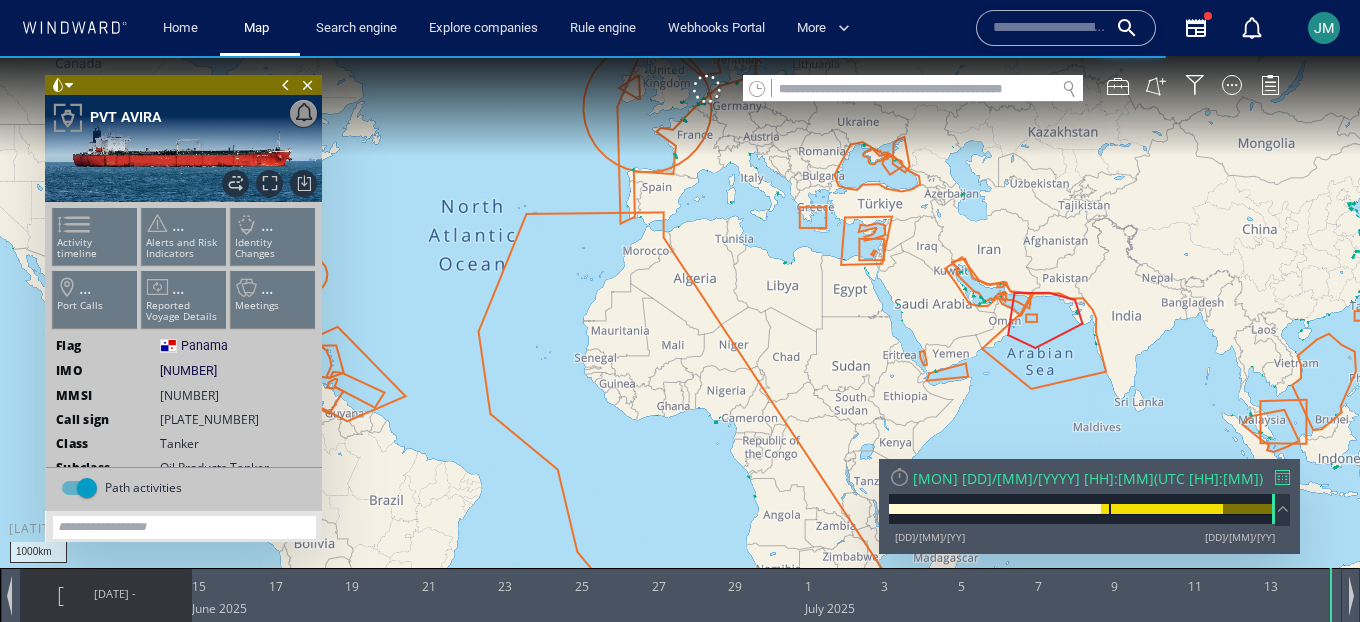 click on "VM" at bounding box center (996, 89) 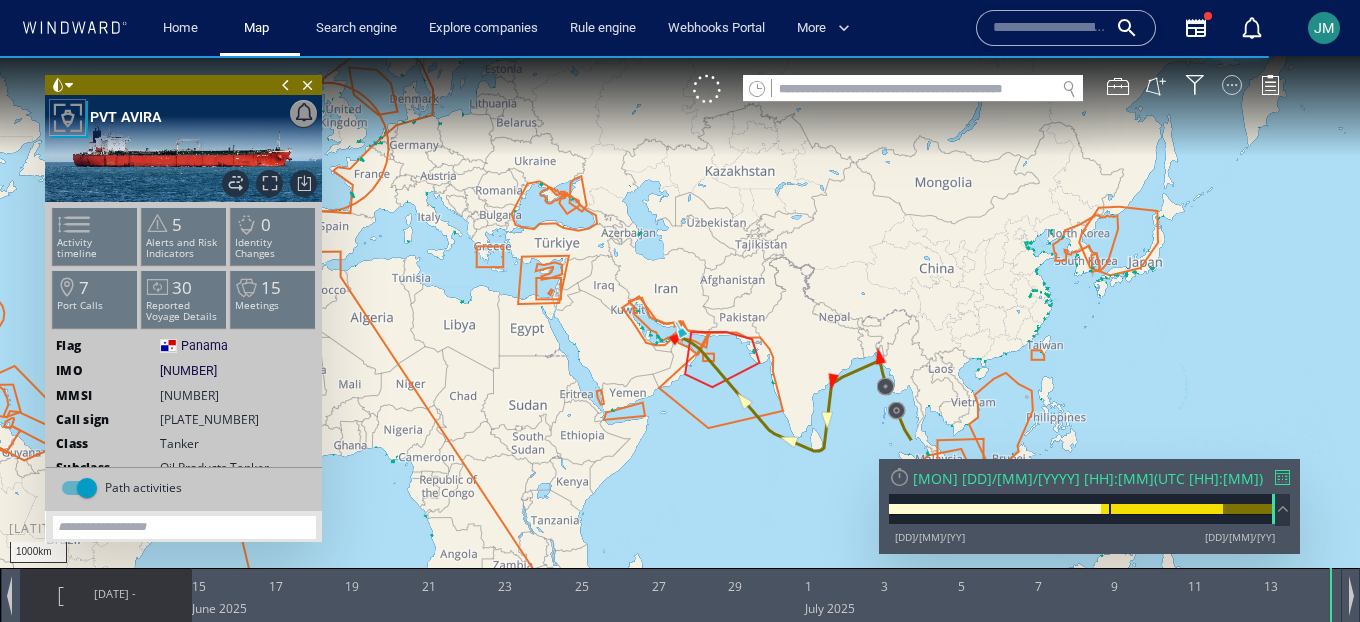 click at bounding box center (1232, 85) 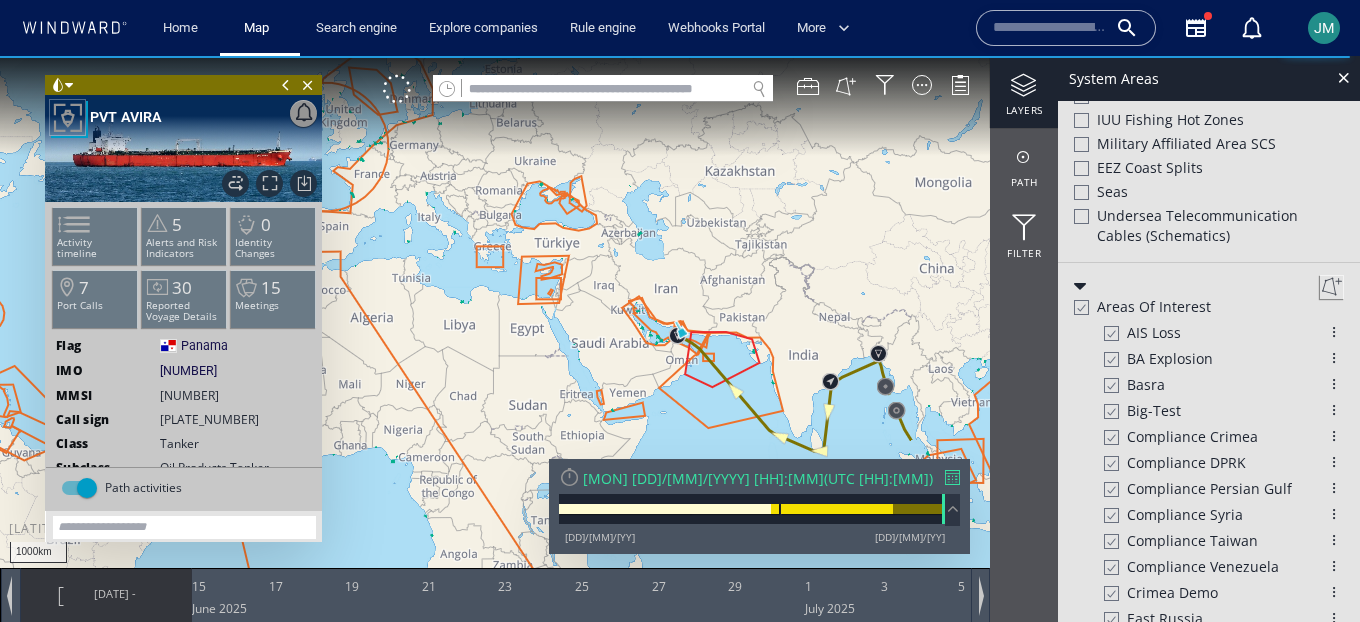 scroll, scrollTop: 920, scrollLeft: 0, axis: vertical 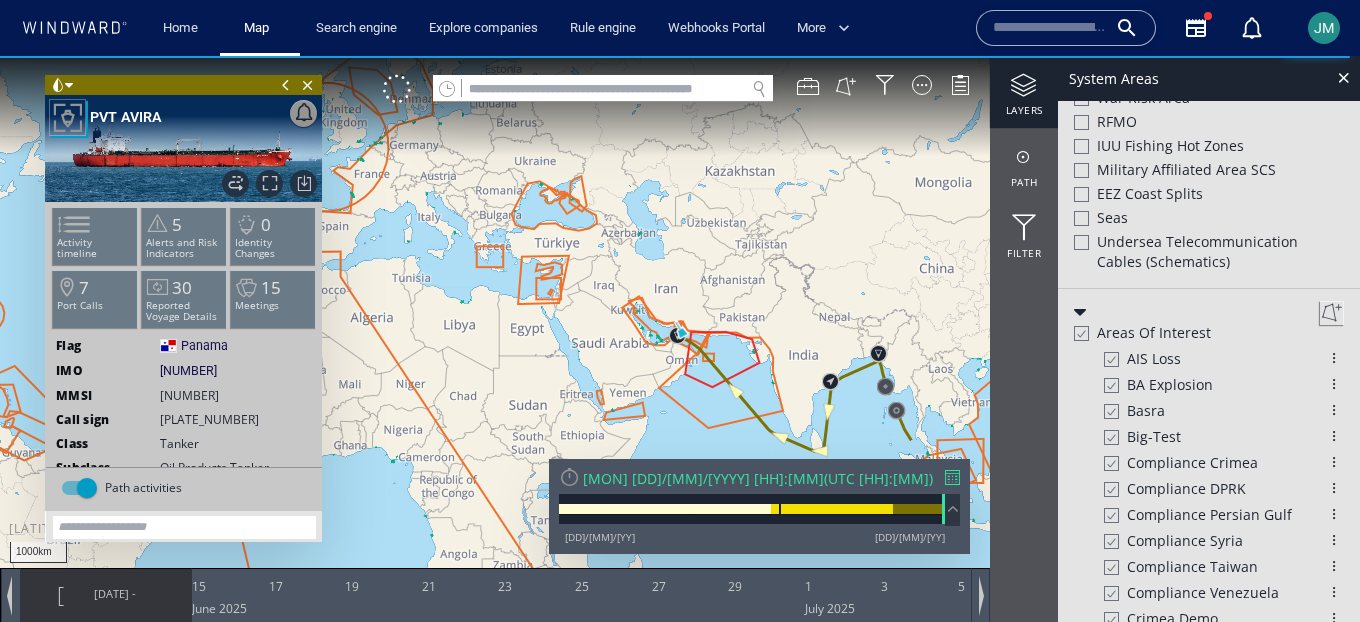 click 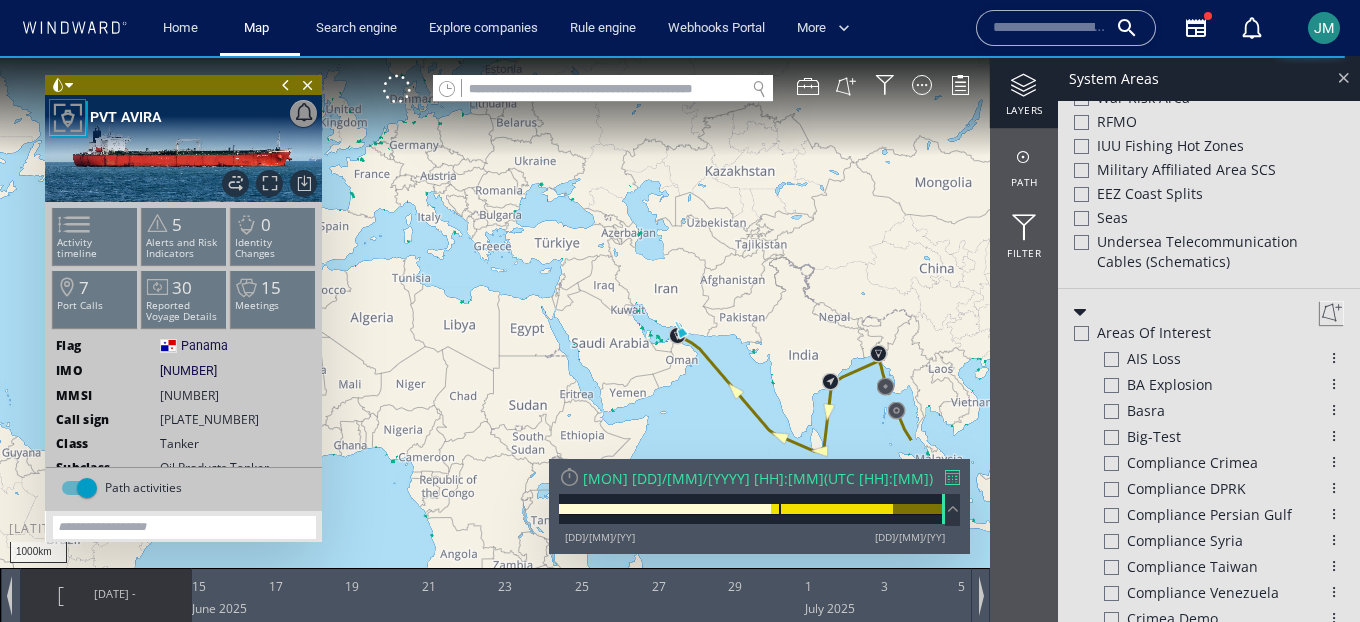 click 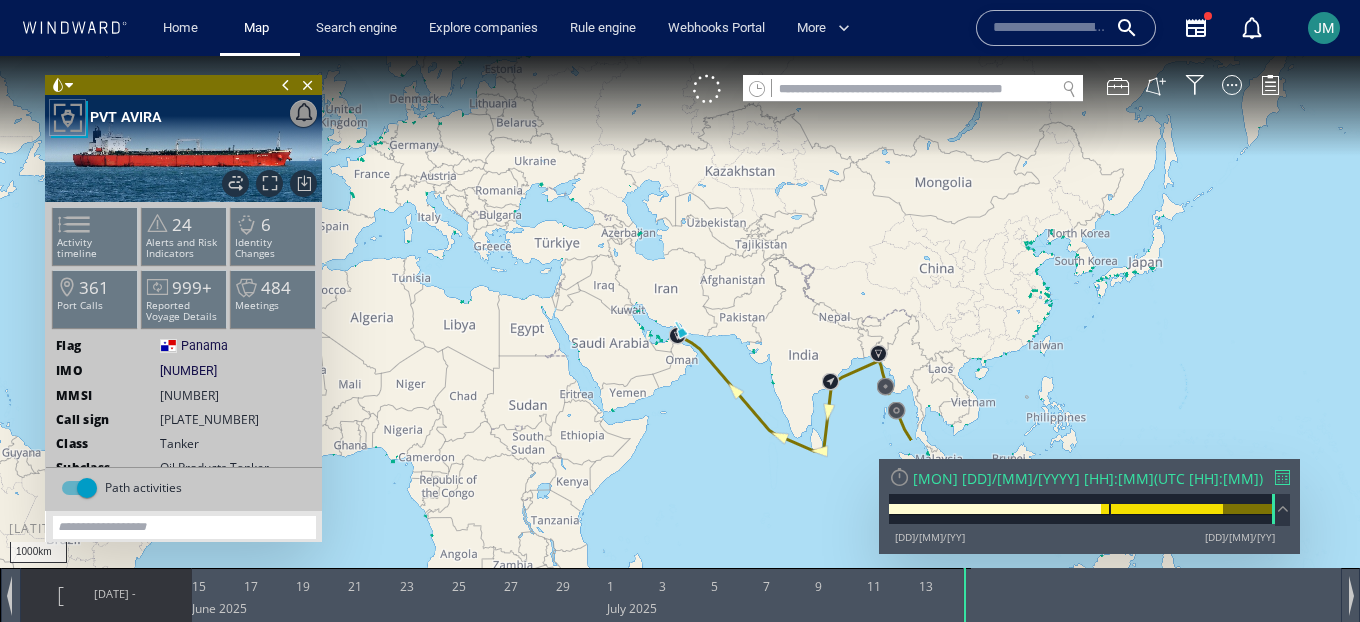 click on "[MON] [DD]/[MM]/[YYYY] [HH]:[MM]" at bounding box center [1033, 478] 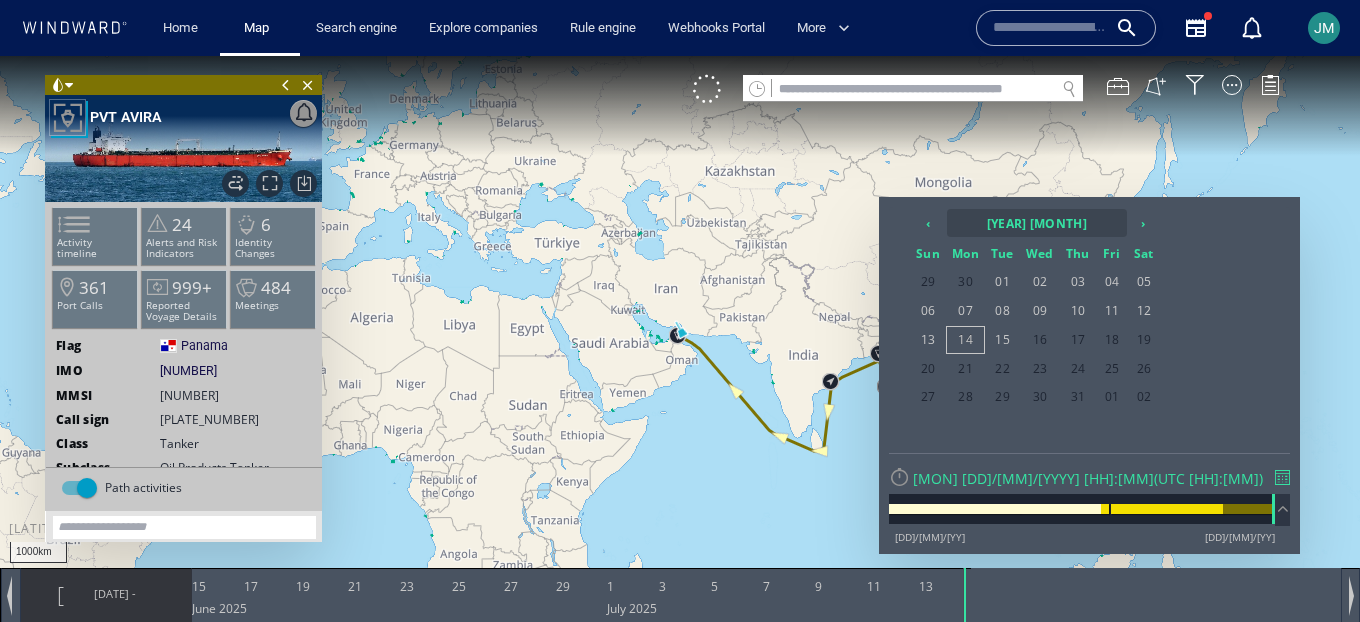 click on "[YEAR] [MONTH]" at bounding box center (1037, 223) 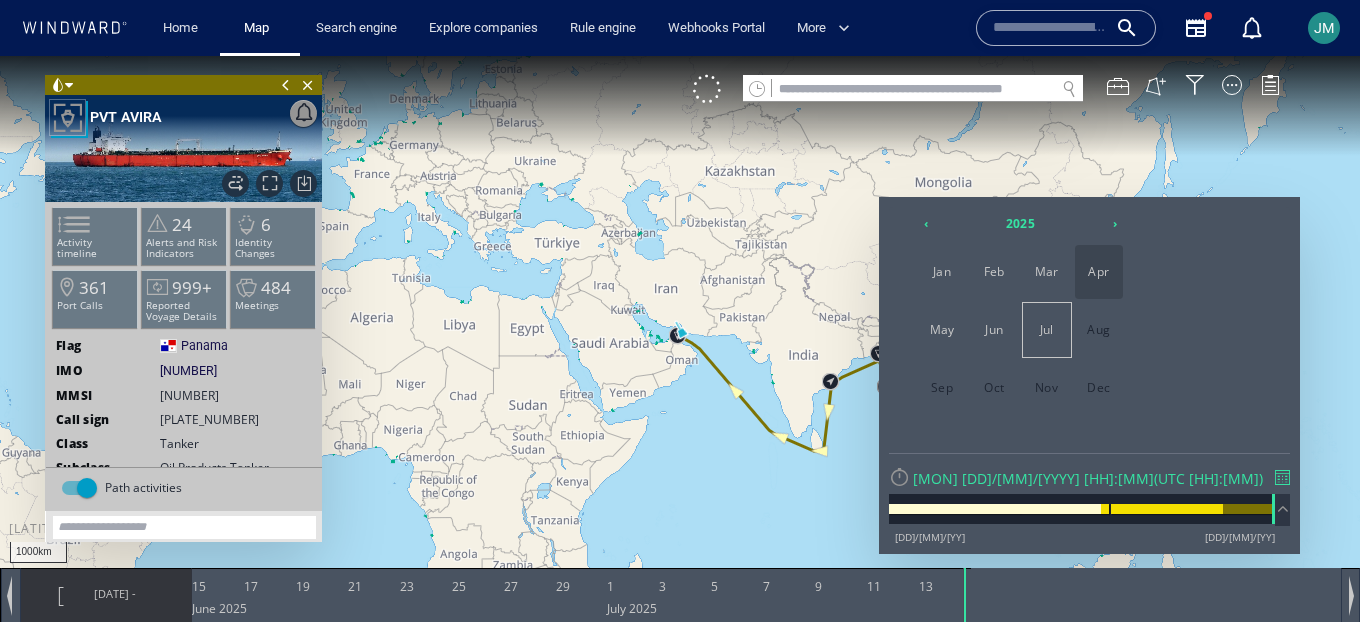 click on "Apr" at bounding box center [1099, 272] 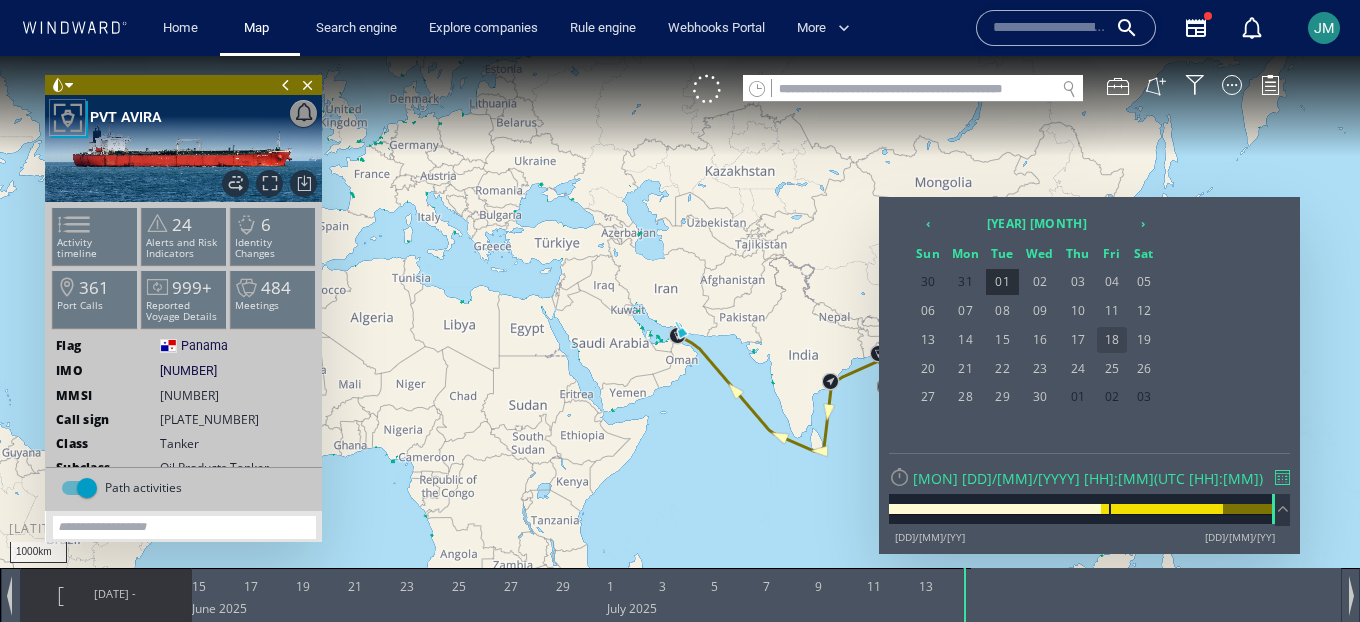 click on "18" at bounding box center (1112, 340) 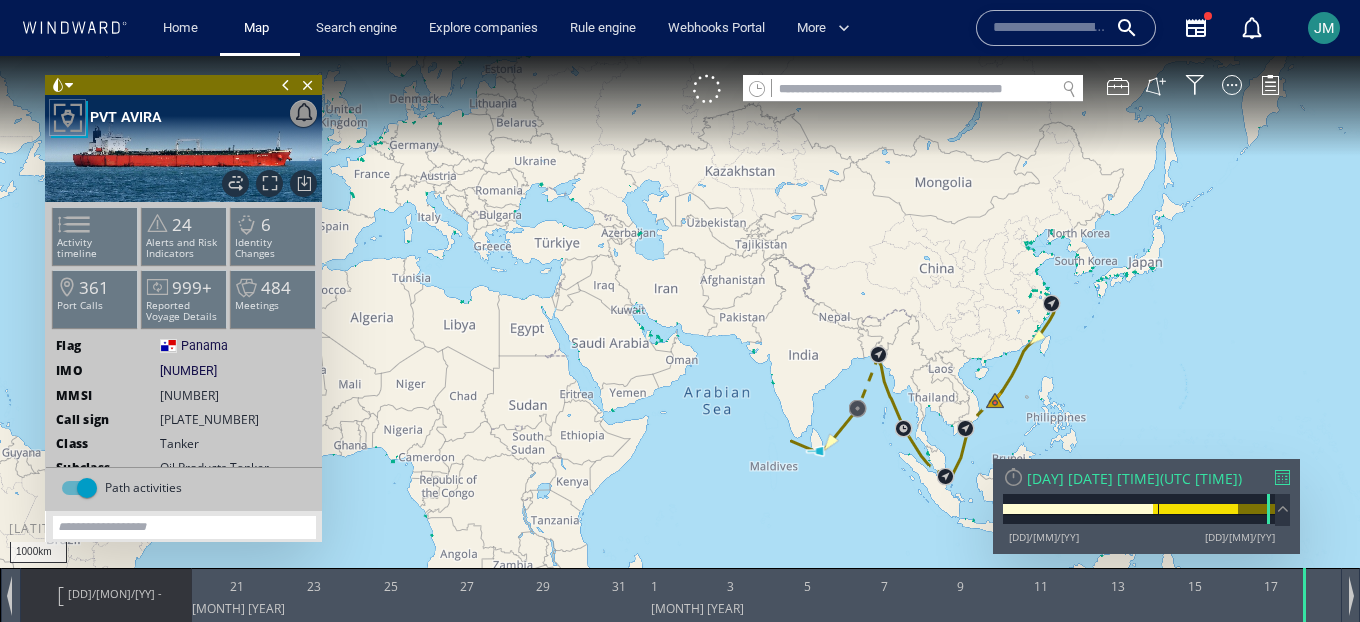click on "[DAY] [DATE] [TIME]" at bounding box center (1093, 478) 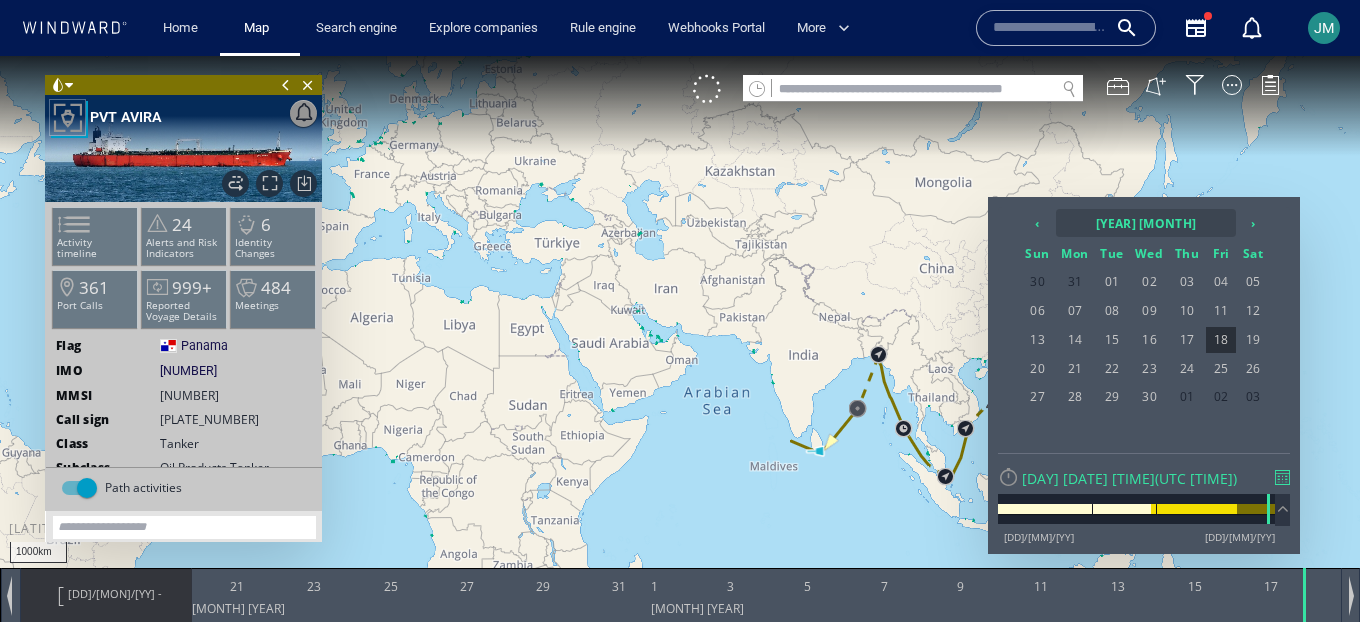 click on "[YEAR] [MONTH]" at bounding box center (1146, 223) 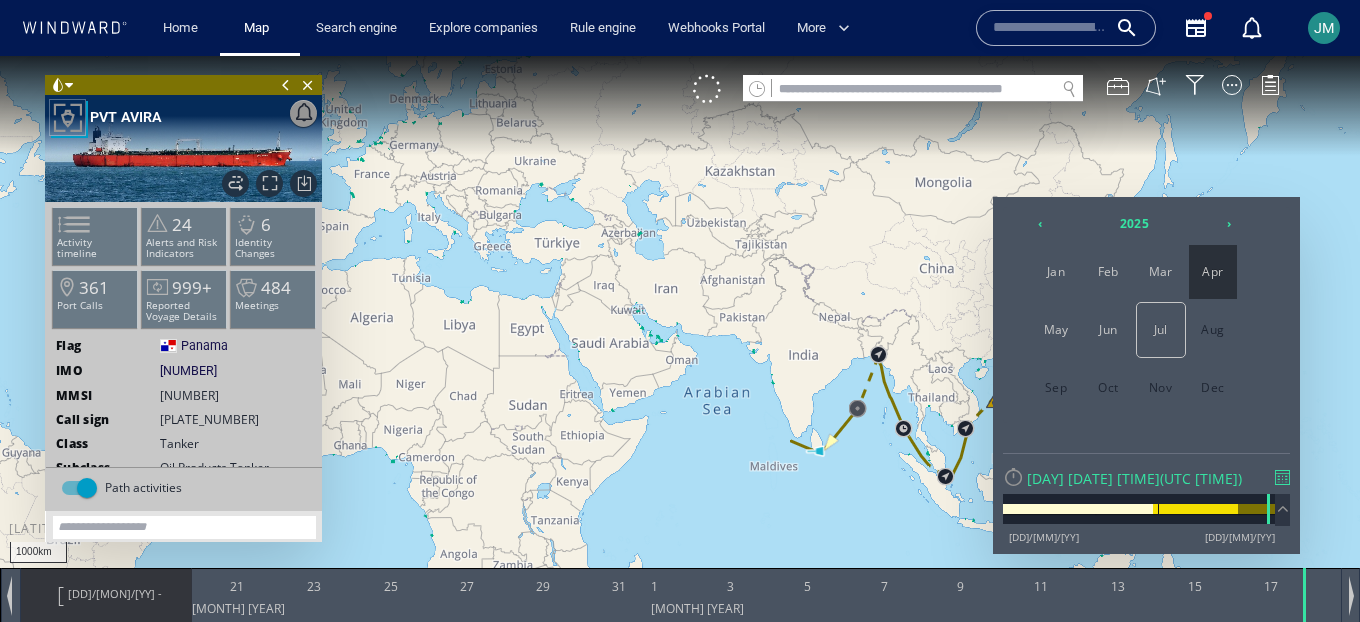 click on "Apr" at bounding box center (1213, 272) 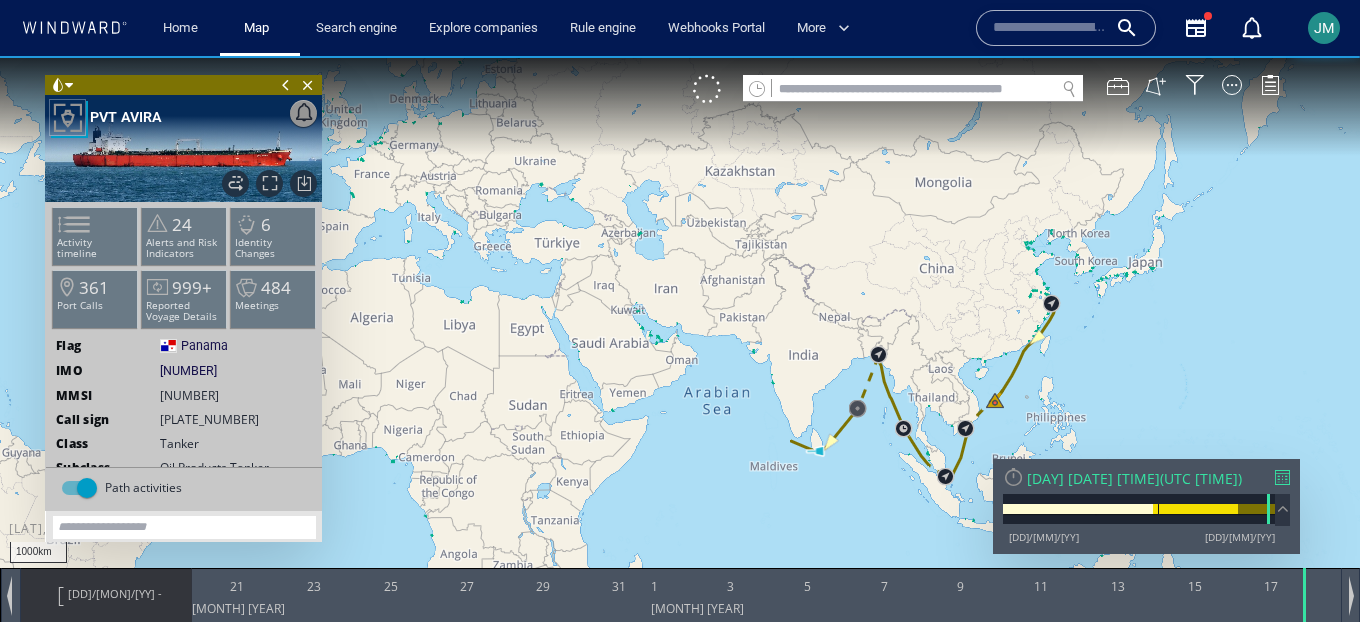 click on "[DAY] [DATE] [TIME]" at bounding box center (1093, 478) 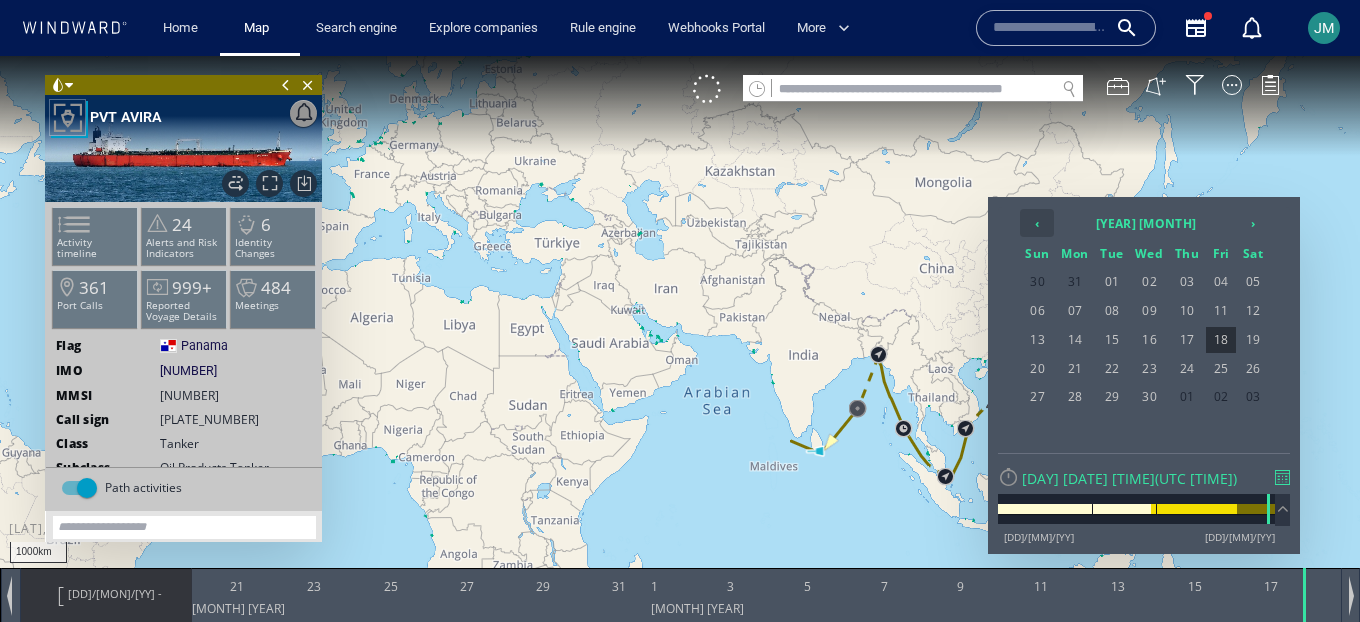 click on "‹" at bounding box center [1037, 223] 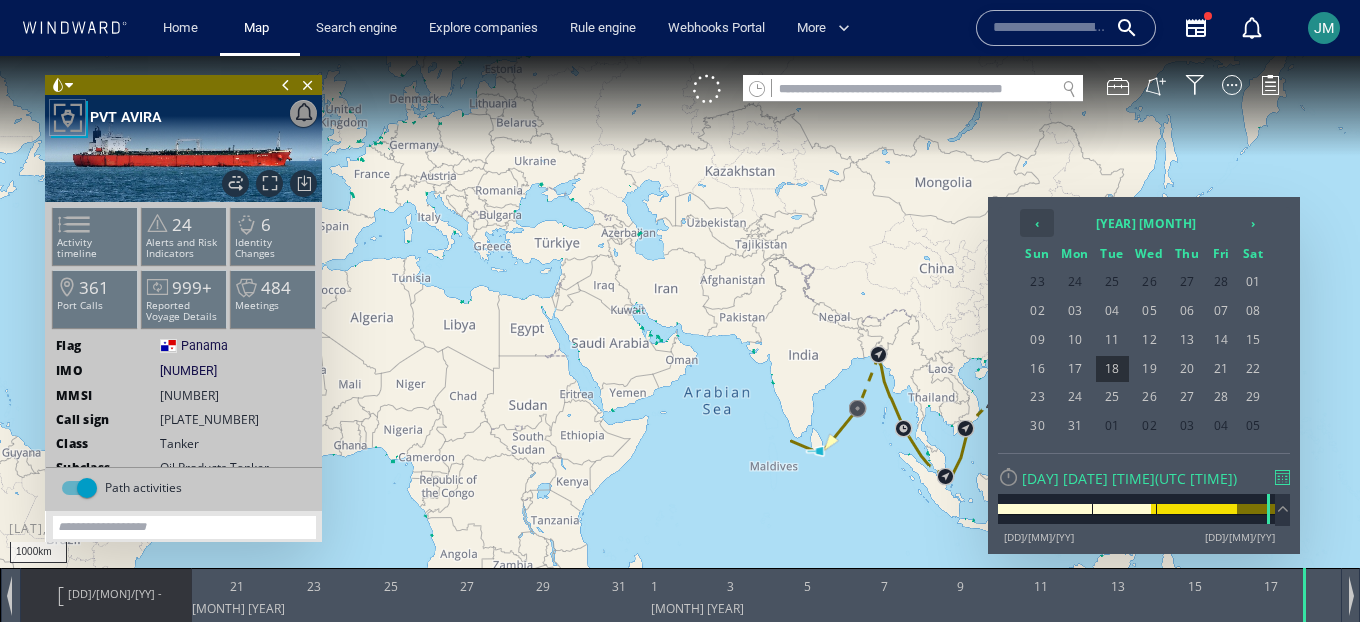 click on "‹" at bounding box center [1037, 223] 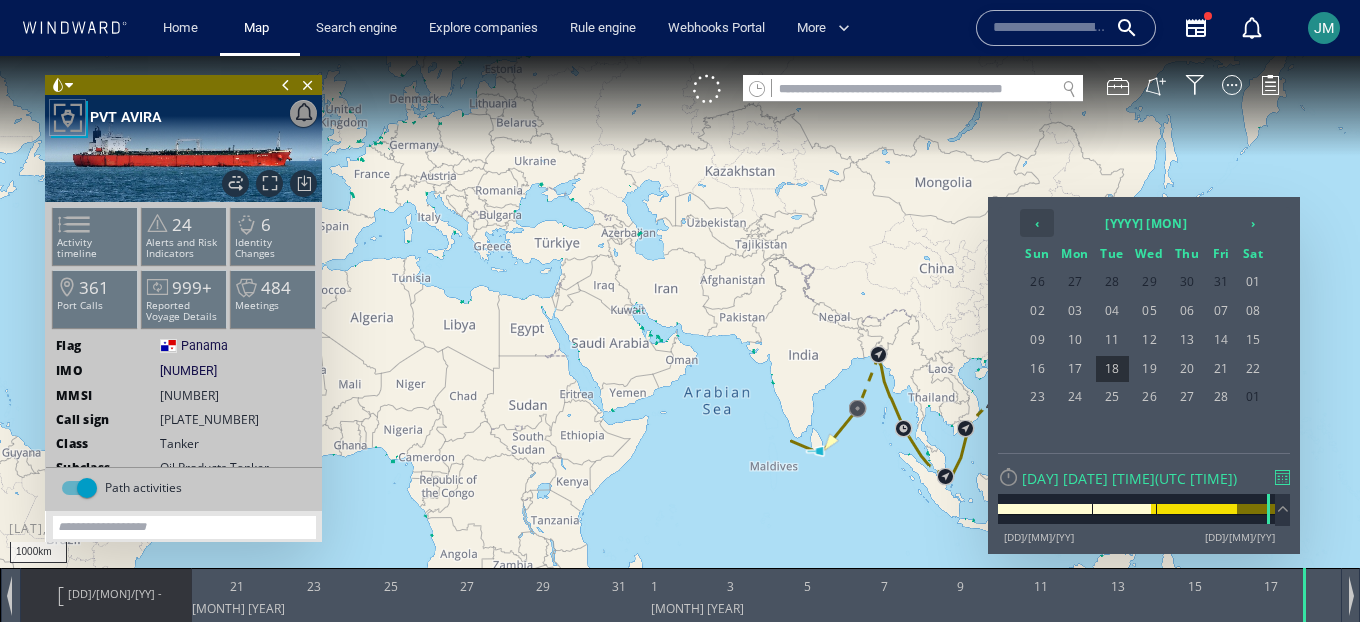 click on "‹" at bounding box center [1037, 223] 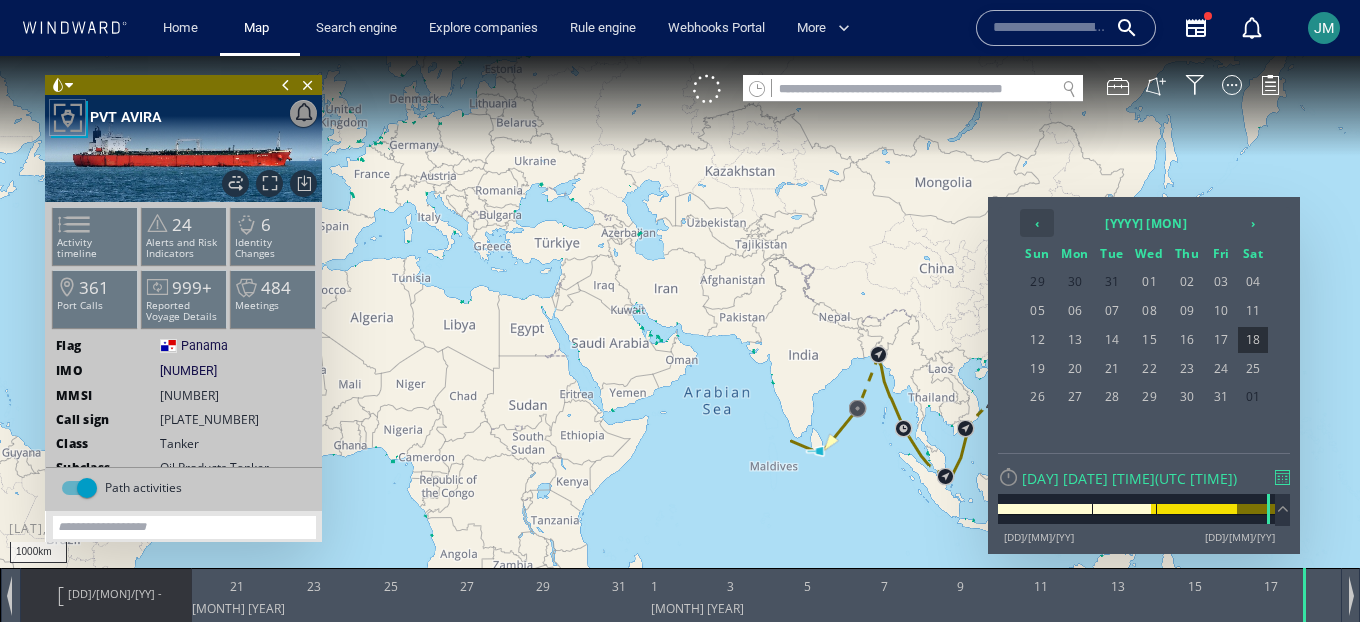 click on "‹" at bounding box center (1037, 223) 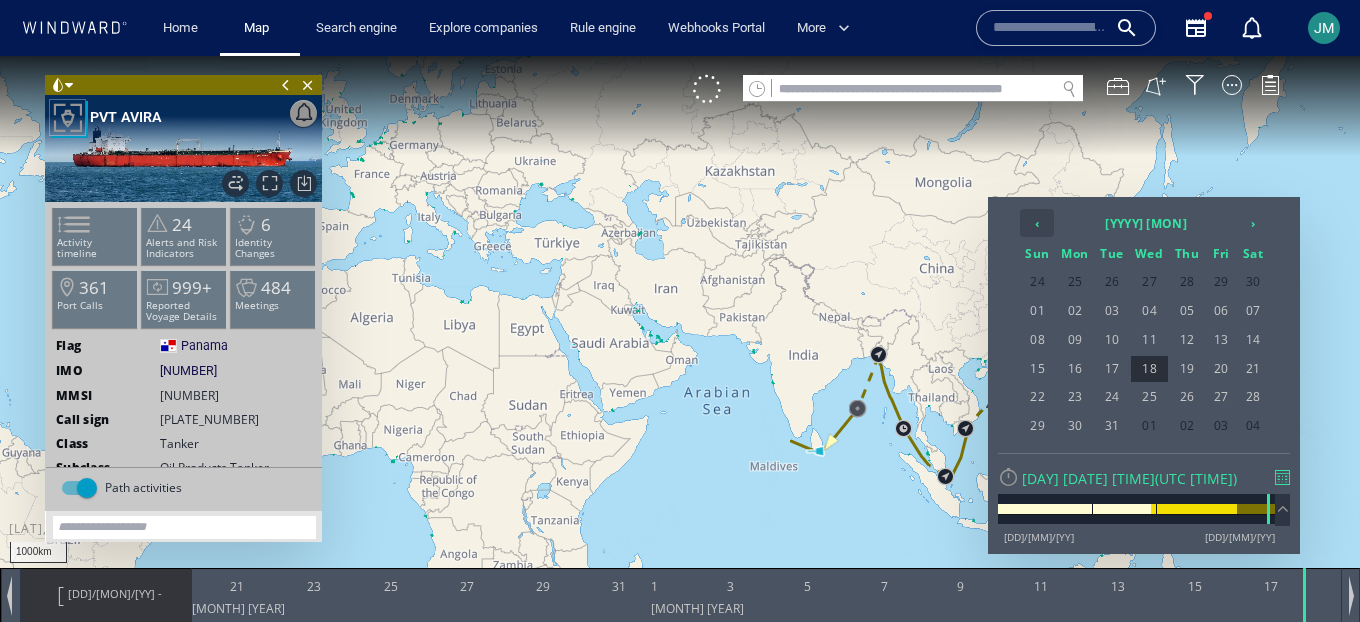 click on "‹" at bounding box center (1037, 223) 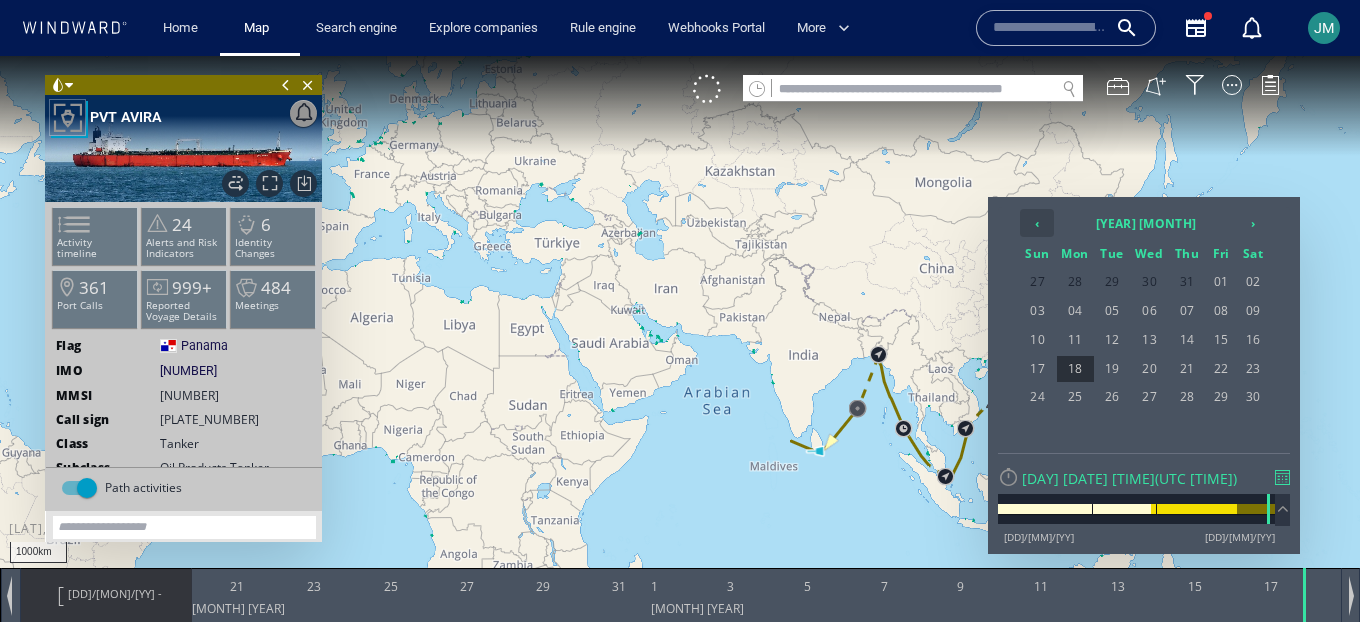 click on "‹" at bounding box center [1037, 223] 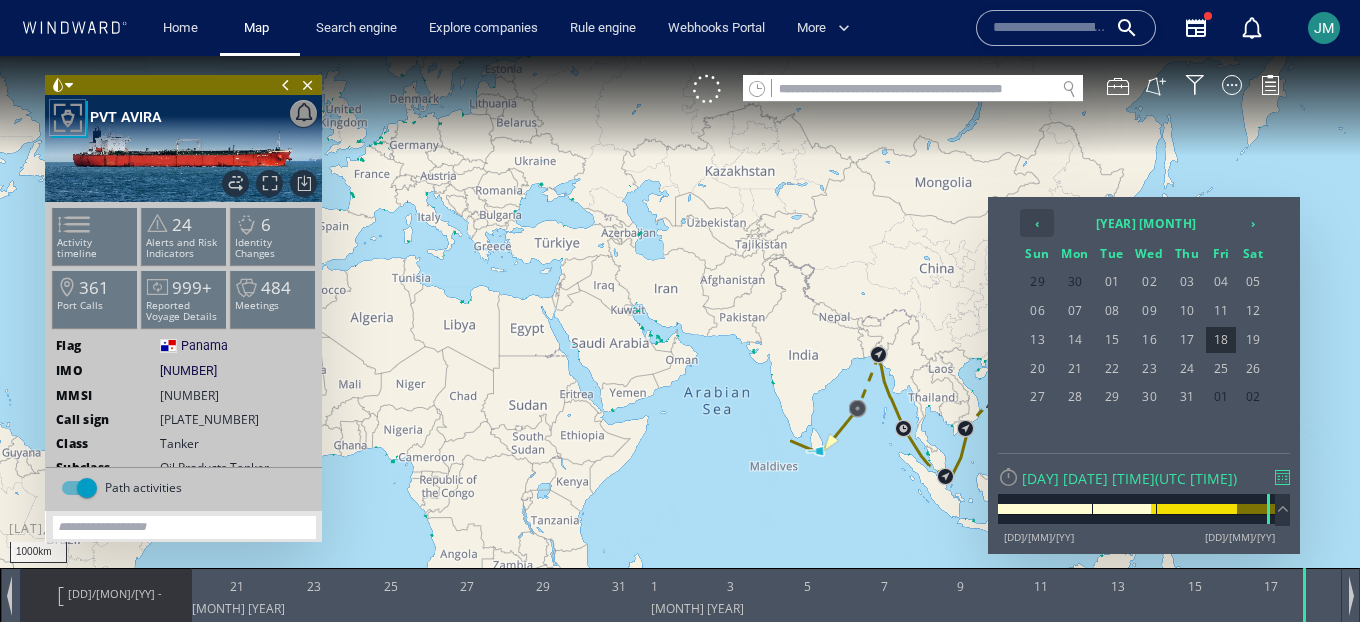 click on "‹" at bounding box center [1037, 223] 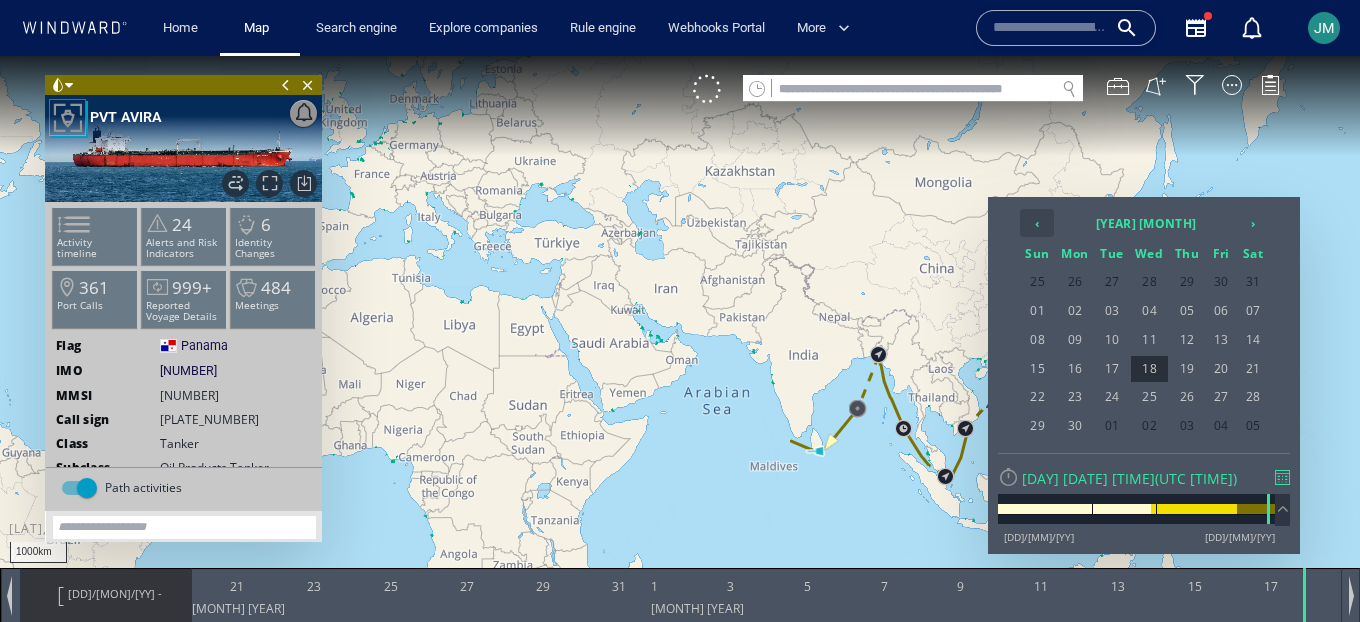 click on "‹" at bounding box center [1037, 223] 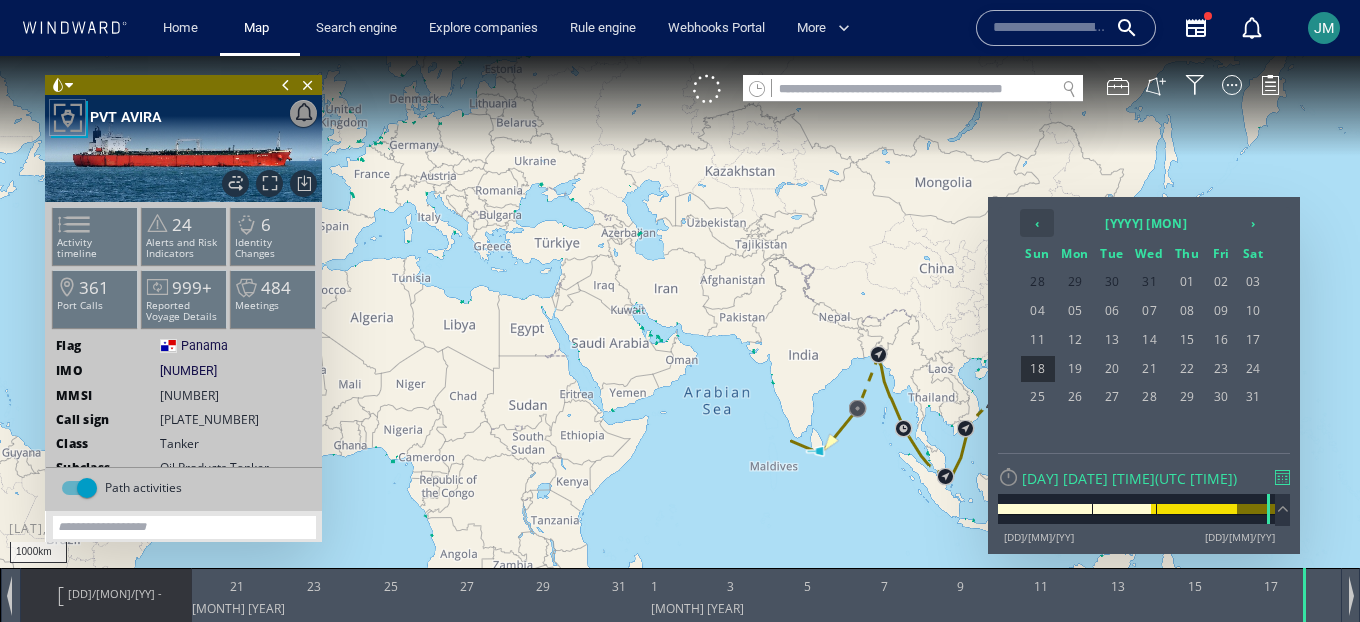 click on "‹" at bounding box center [1037, 223] 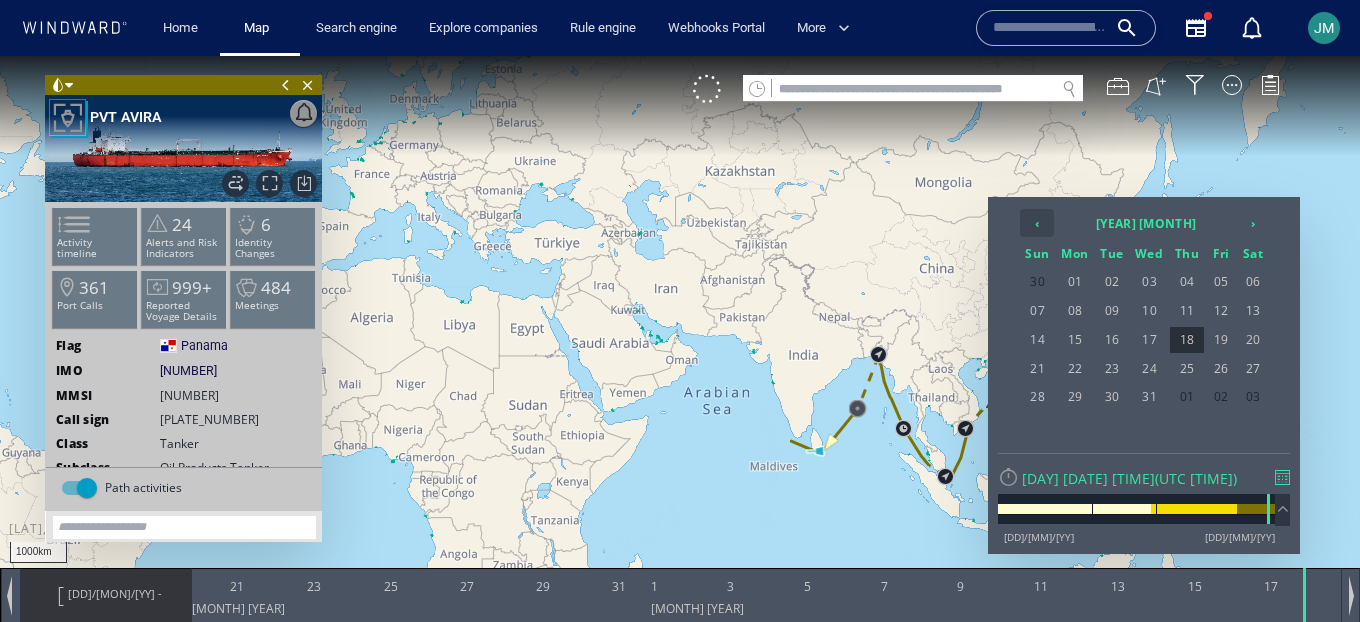click on "‹" at bounding box center (1037, 223) 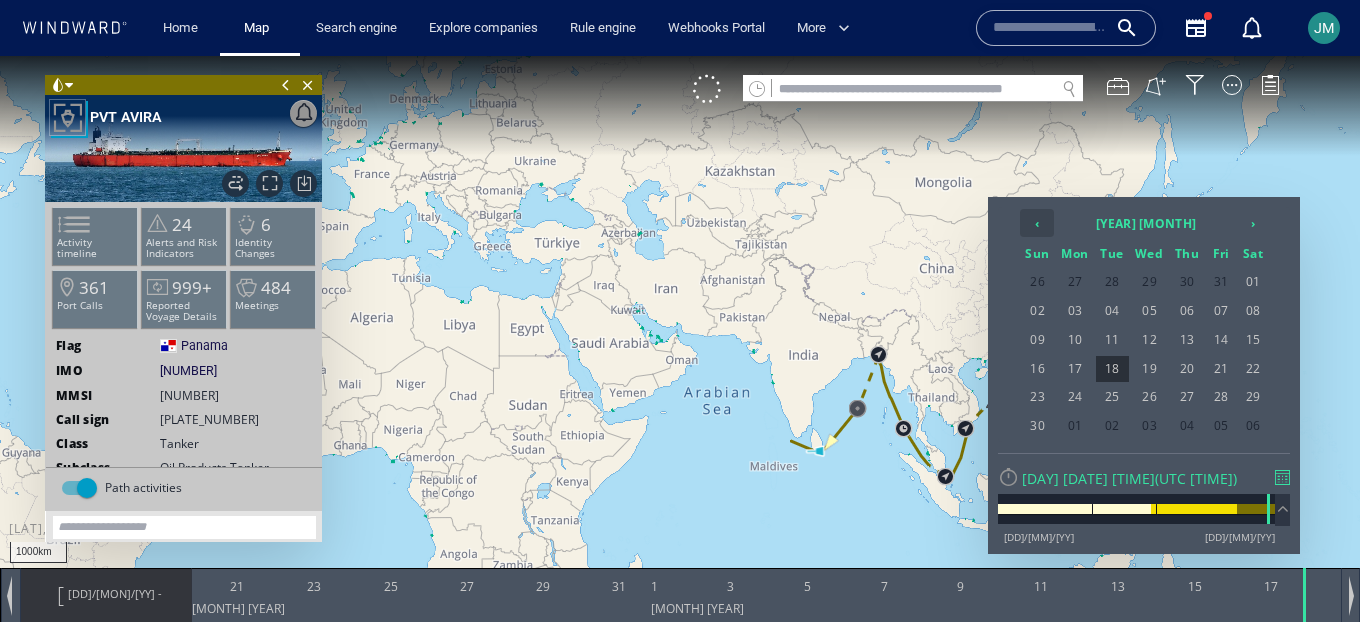 click on "‹" at bounding box center [1037, 223] 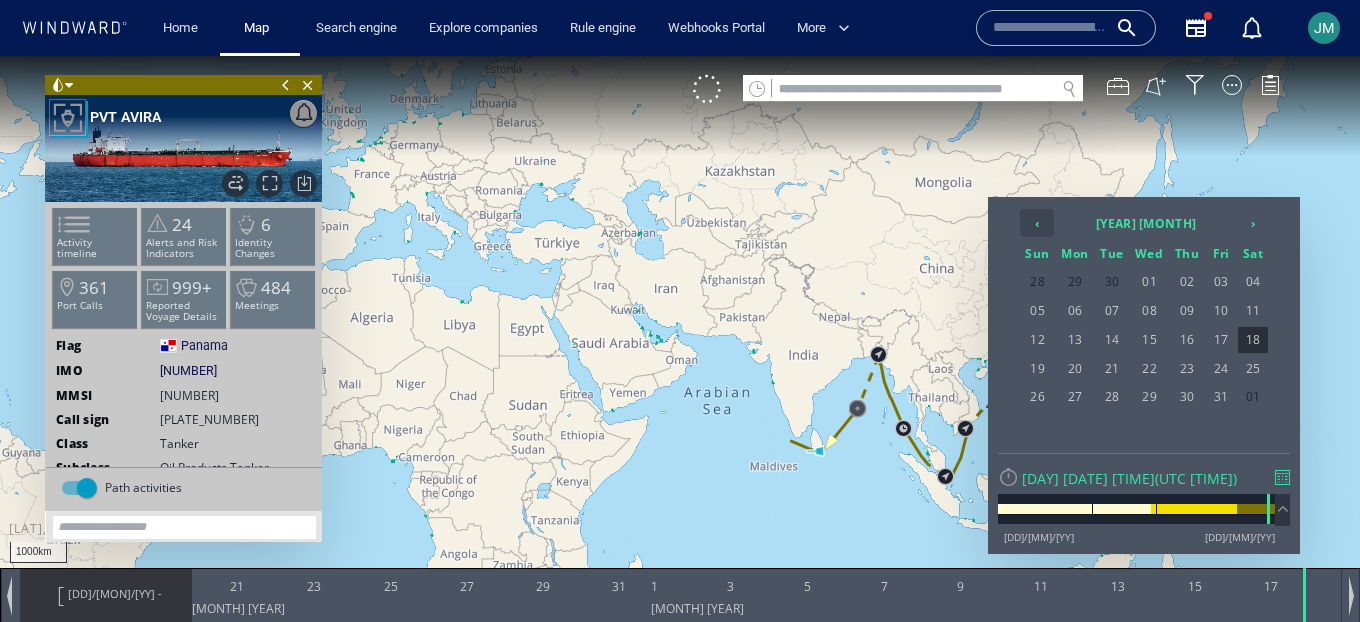 click on "‹" at bounding box center [1037, 223] 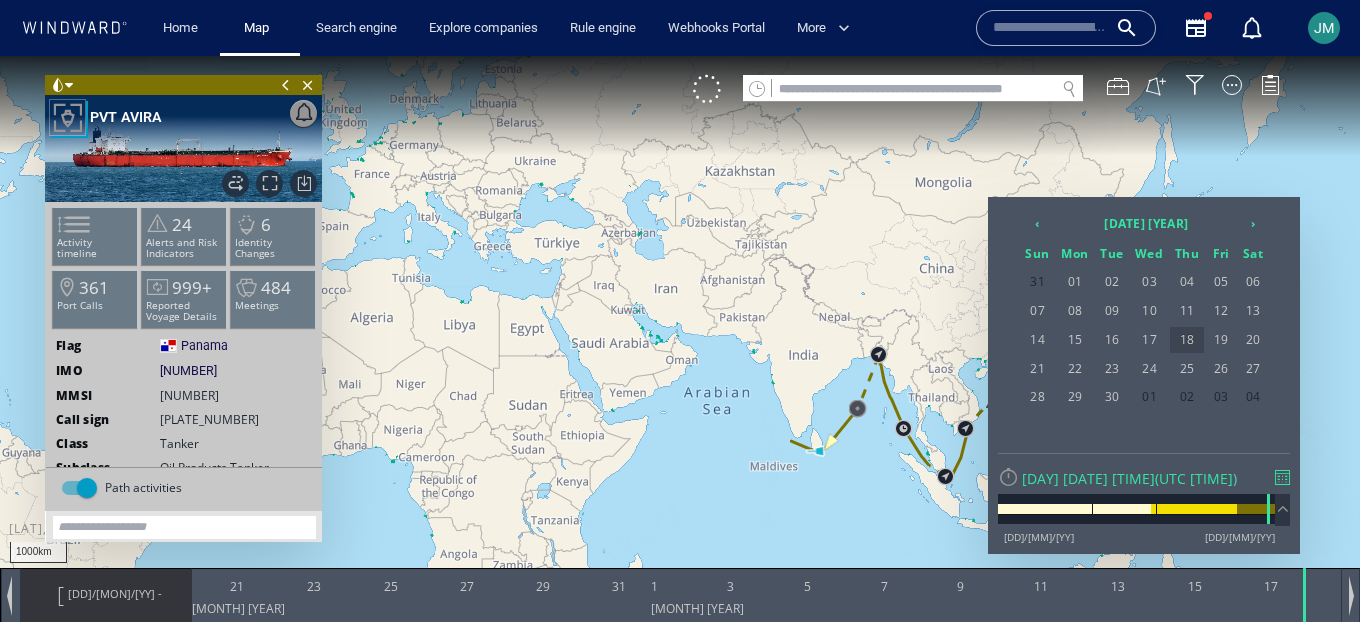click on "18" at bounding box center [1187, 340] 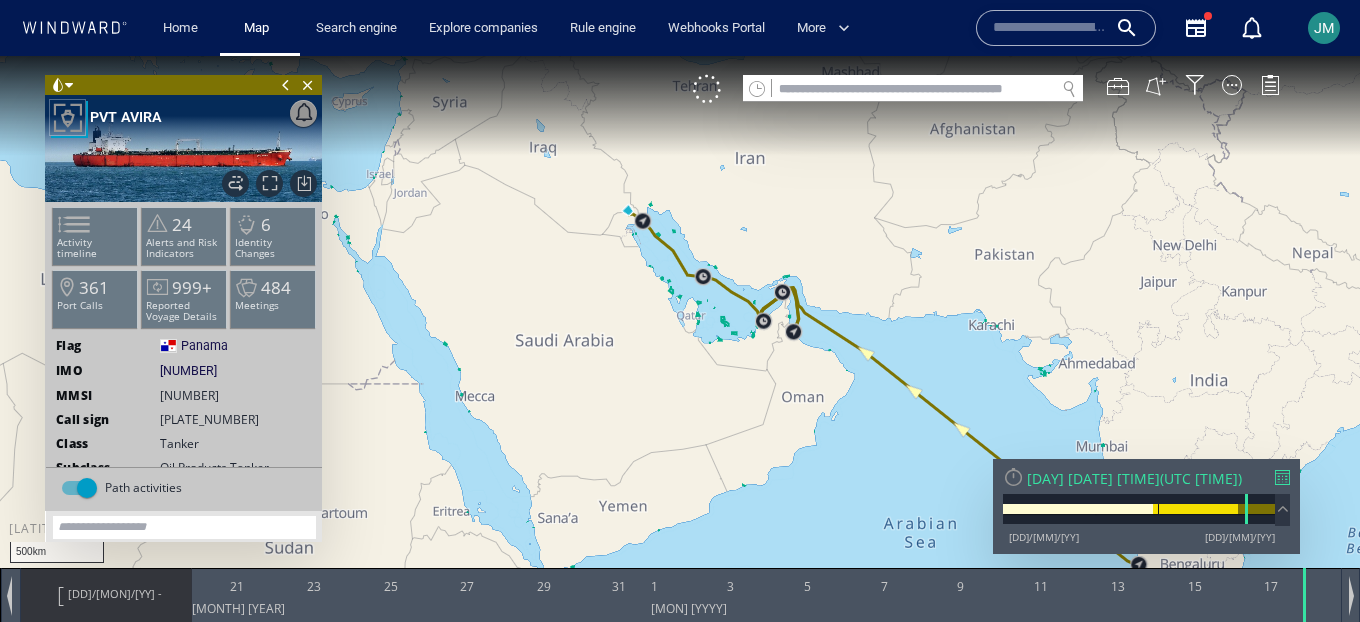 drag, startPoint x: 605, startPoint y: 265, endPoint x: 645, endPoint y: 405, distance: 145.6022 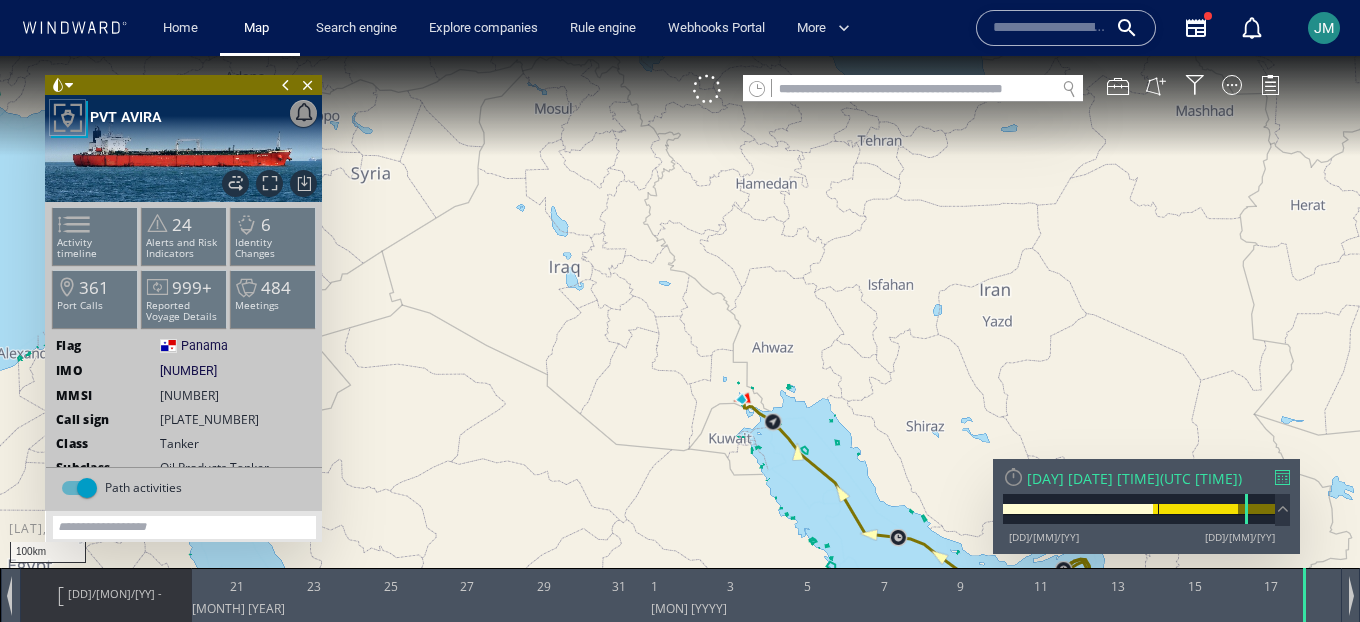 drag, startPoint x: 742, startPoint y: 376, endPoint x: 606, endPoint y: 380, distance: 136.0588 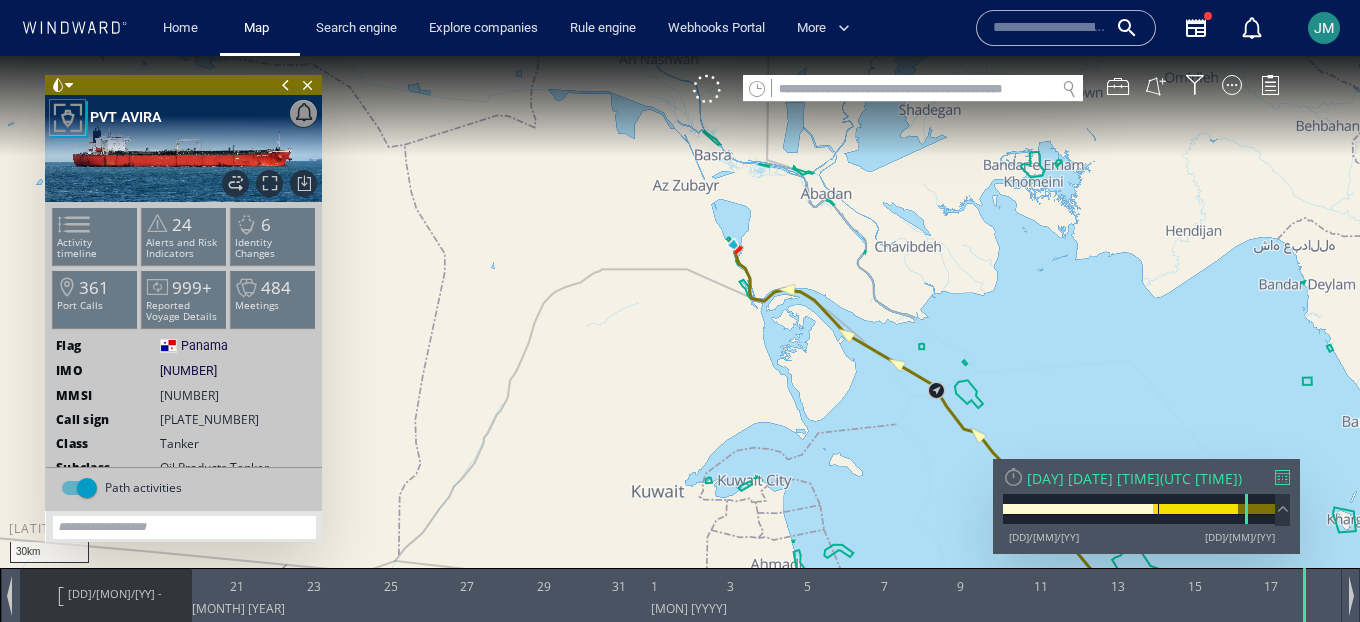 drag, startPoint x: 653, startPoint y: 274, endPoint x: 516, endPoint y: 336, distance: 150.37619 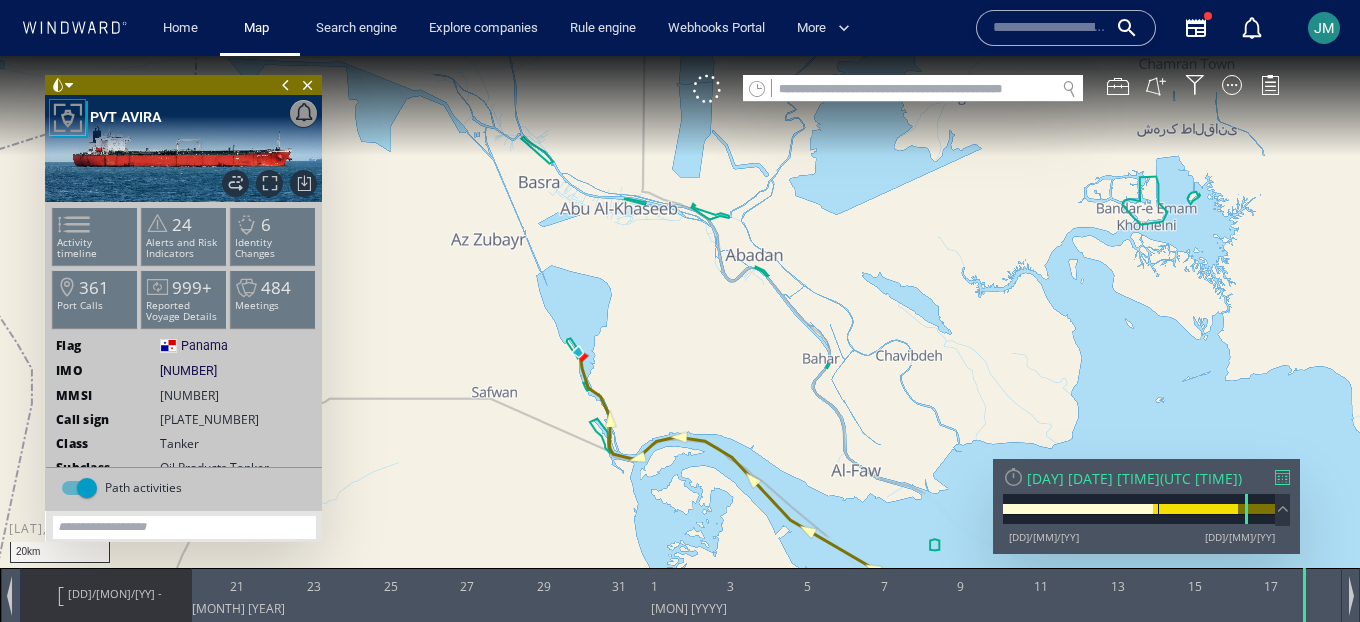 drag, startPoint x: 511, startPoint y: 338, endPoint x: 422, endPoint y: 418, distance: 119.67038 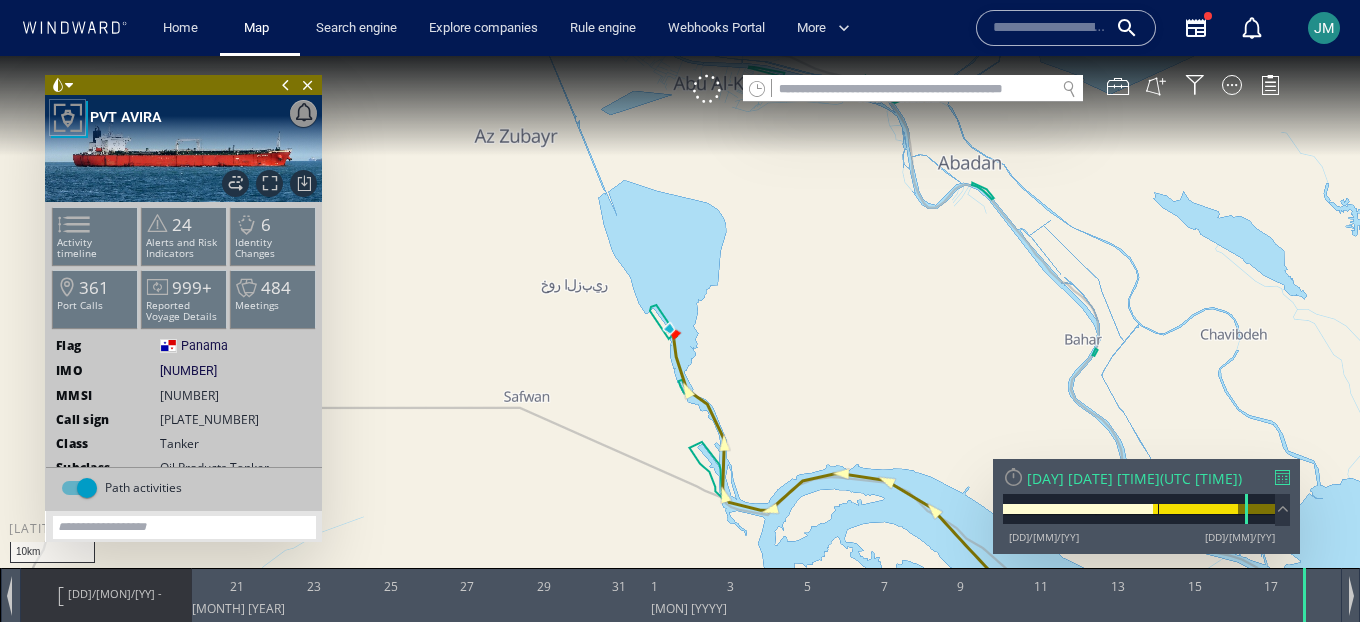 drag, startPoint x: 449, startPoint y: 347, endPoint x: 350, endPoint y: 363, distance: 100.28459 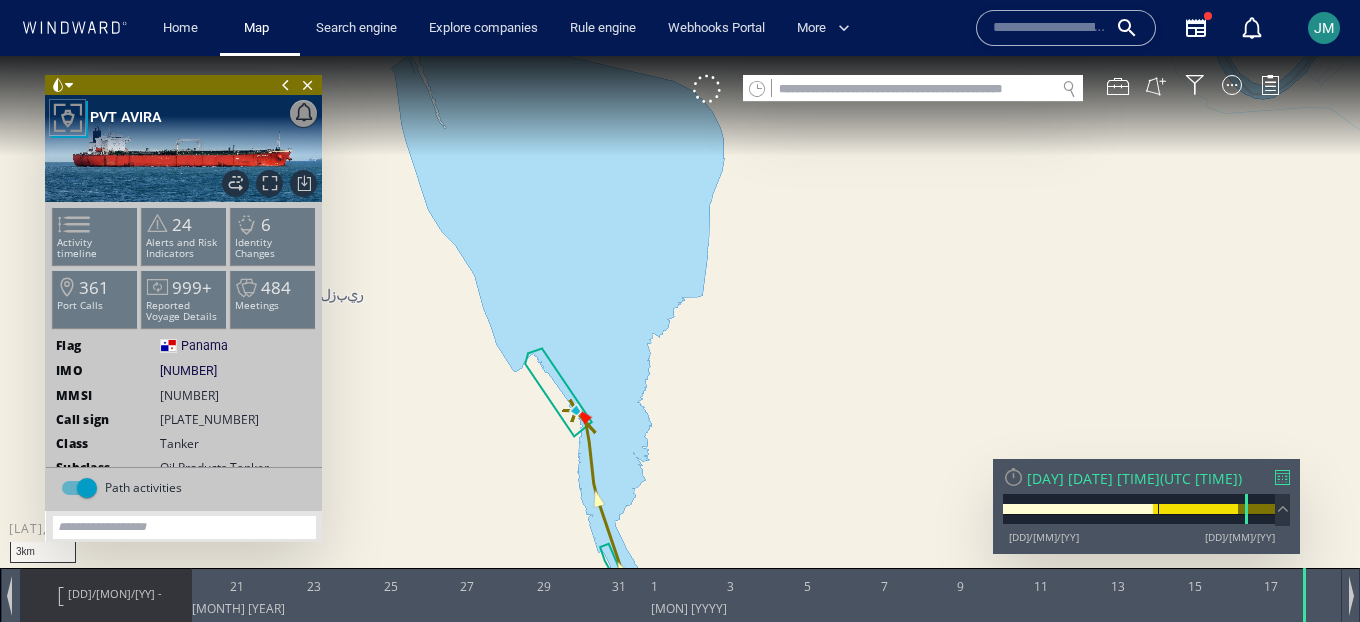 drag, startPoint x: 509, startPoint y: 307, endPoint x: 649, endPoint y: 378, distance: 156.97452 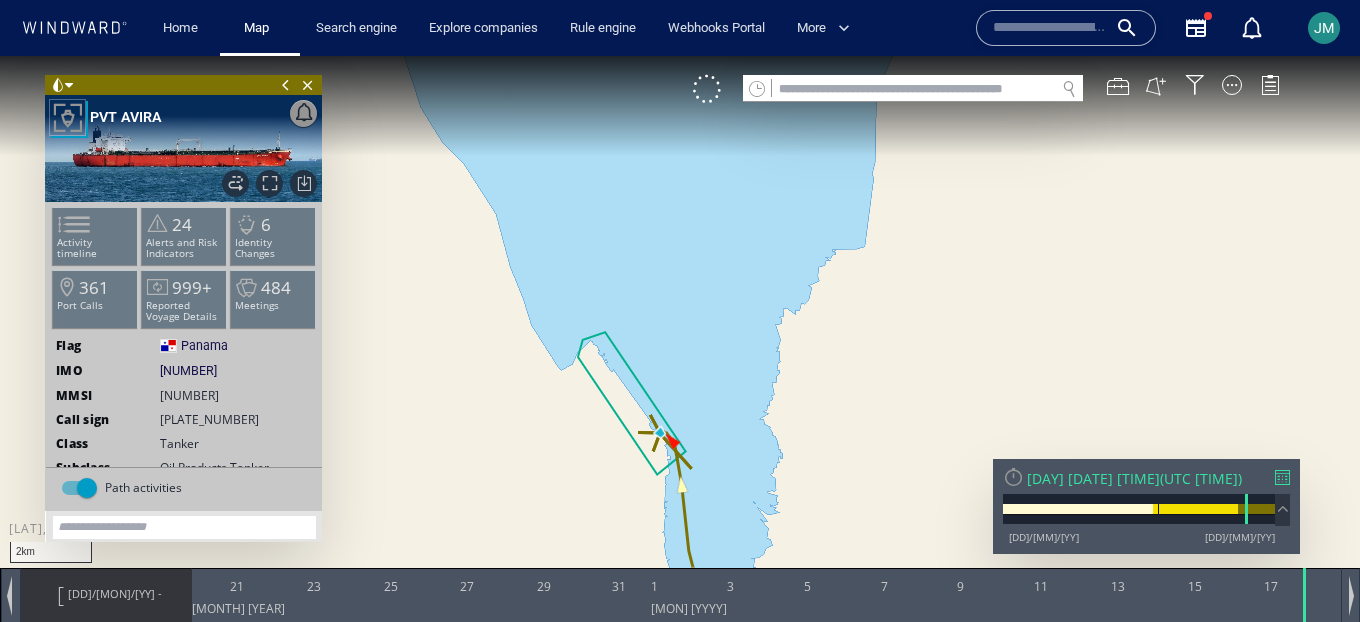 drag, startPoint x: 627, startPoint y: 467, endPoint x: 534, endPoint y: 455, distance: 93.770996 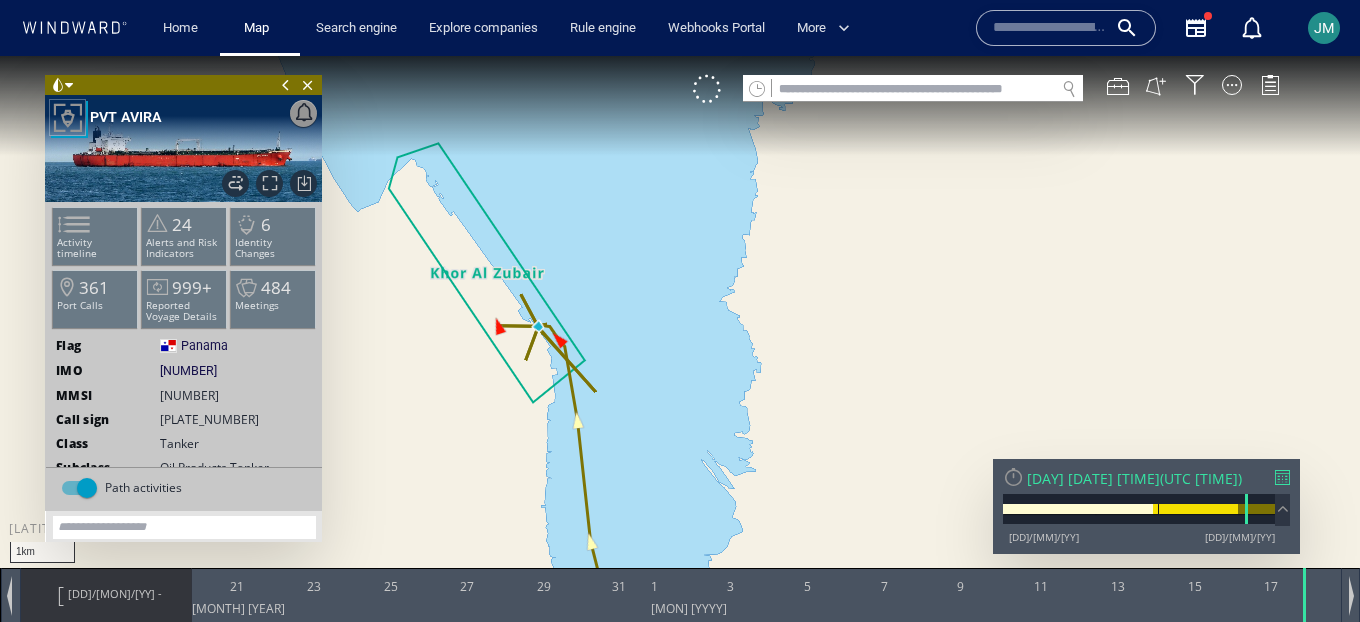 drag, startPoint x: 554, startPoint y: 475, endPoint x: 486, endPoint y: 402, distance: 99.764725 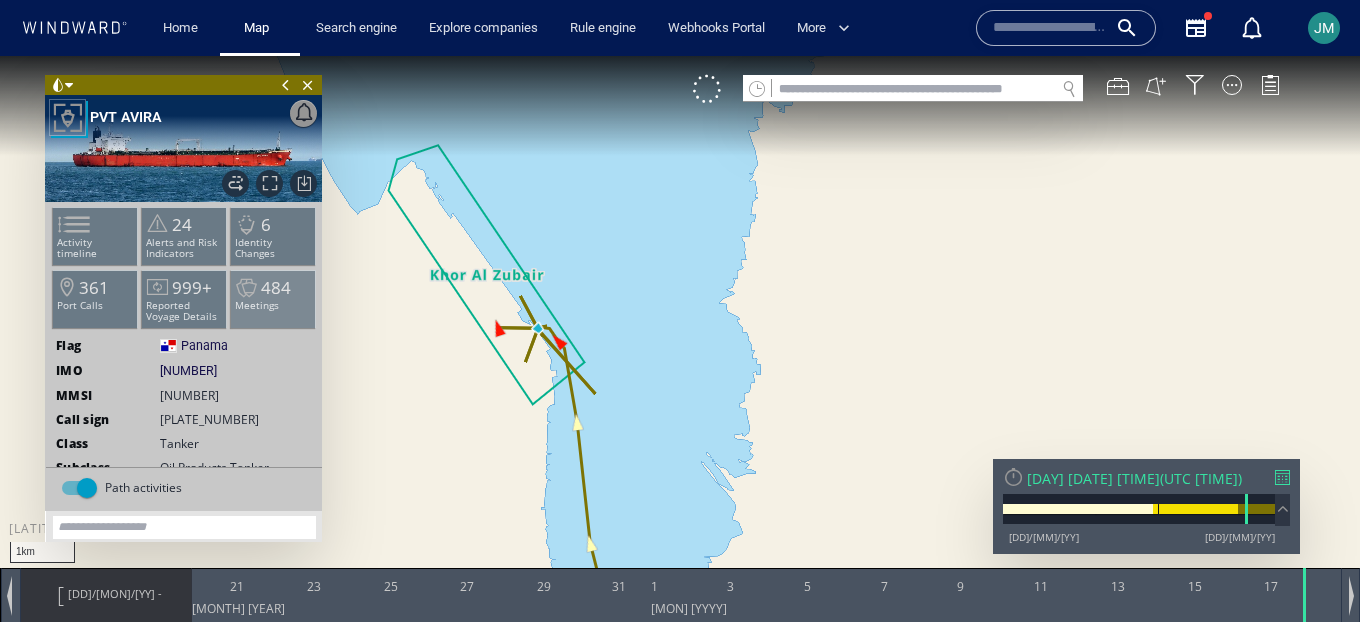 click on "484" at bounding box center (276, 287) 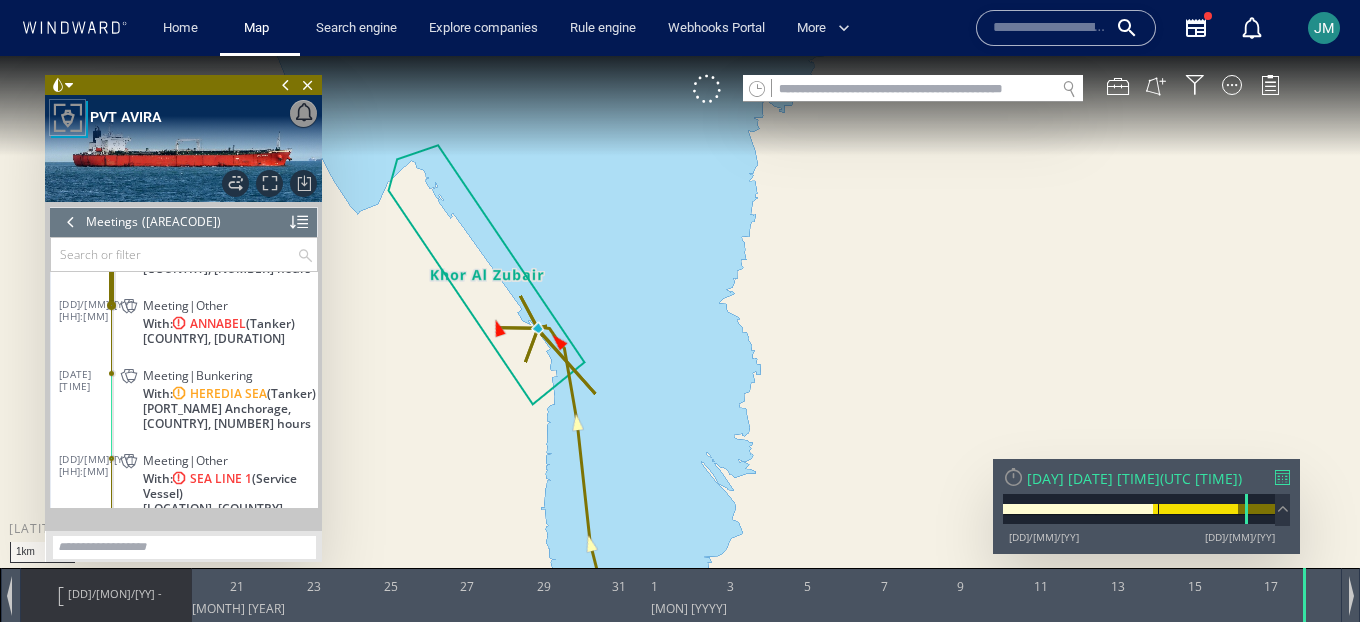 scroll, scrollTop: 19584, scrollLeft: 0, axis: vertical 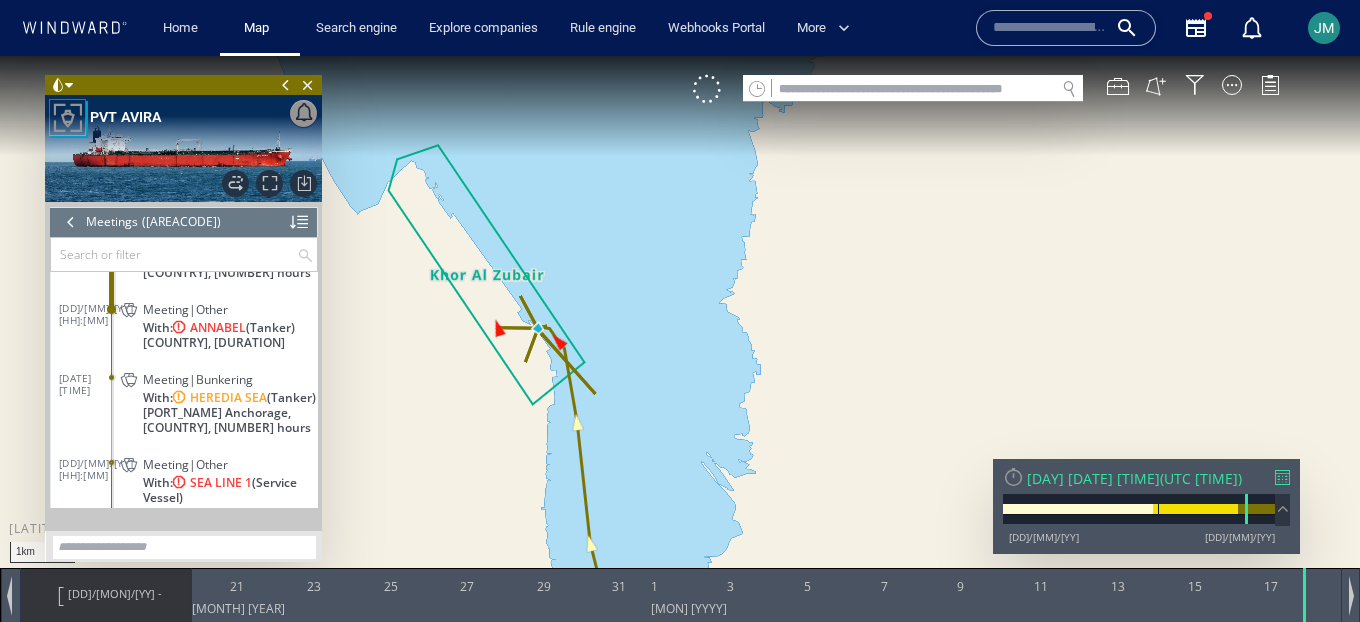 click at bounding box center [71, 222] 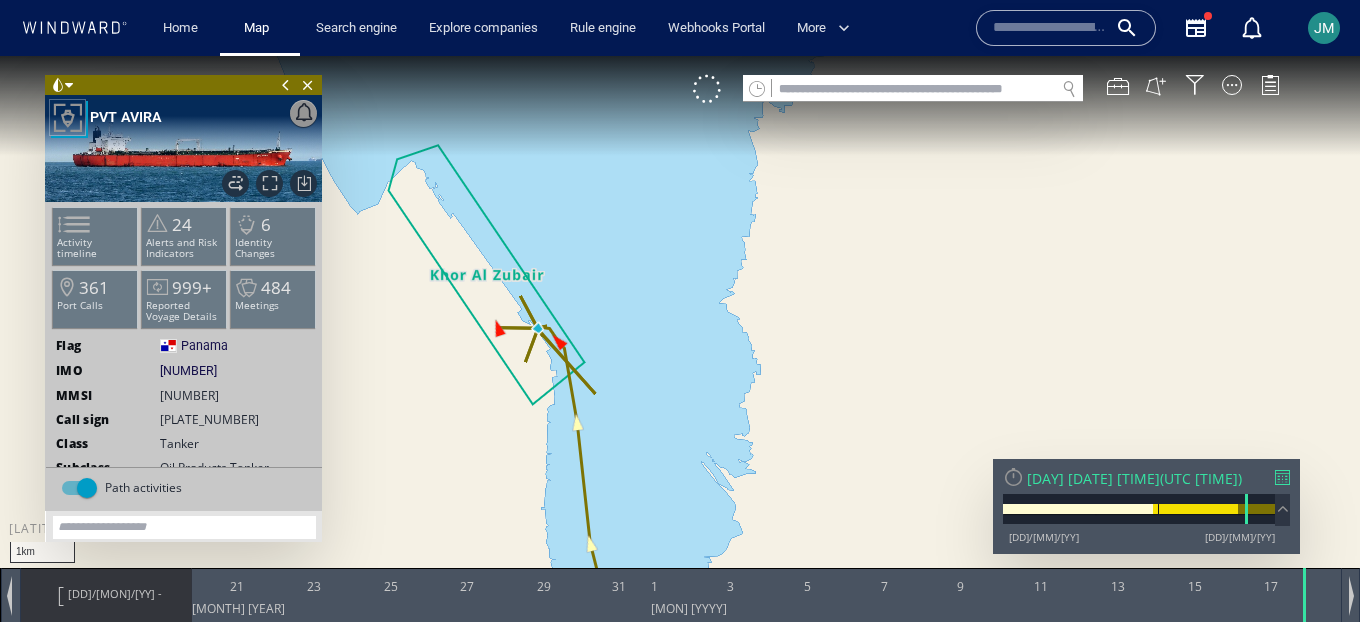 click 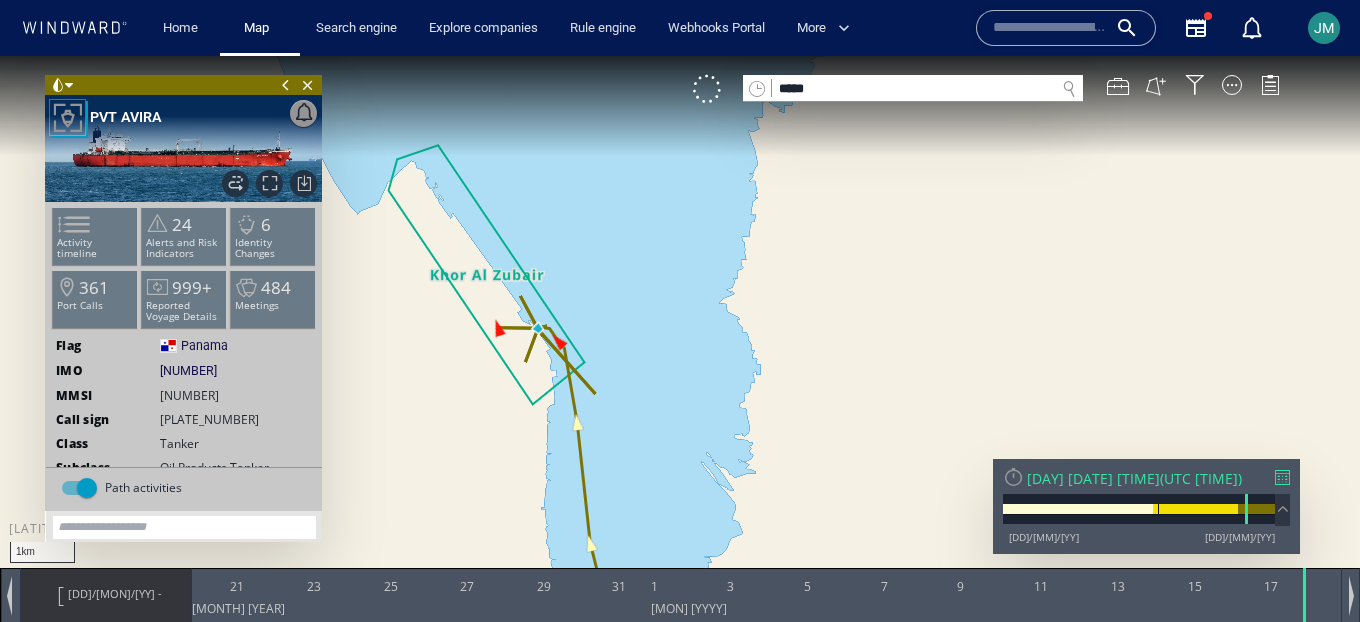 type on "******" 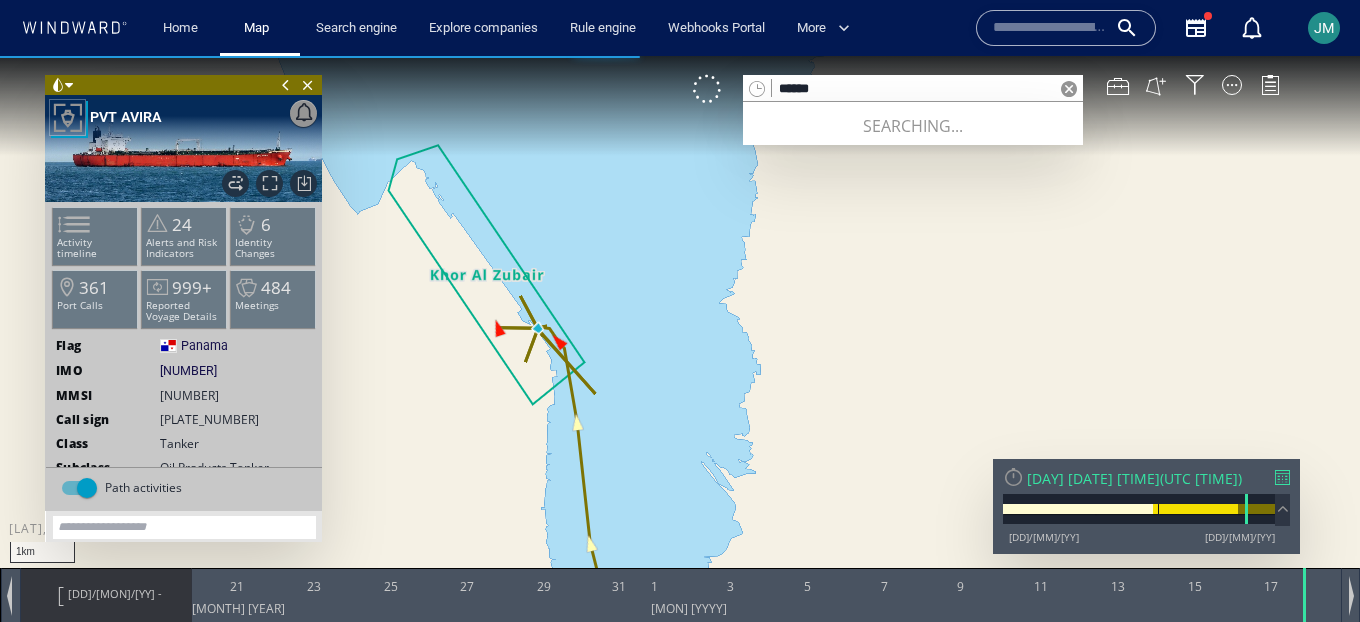 click on "******" 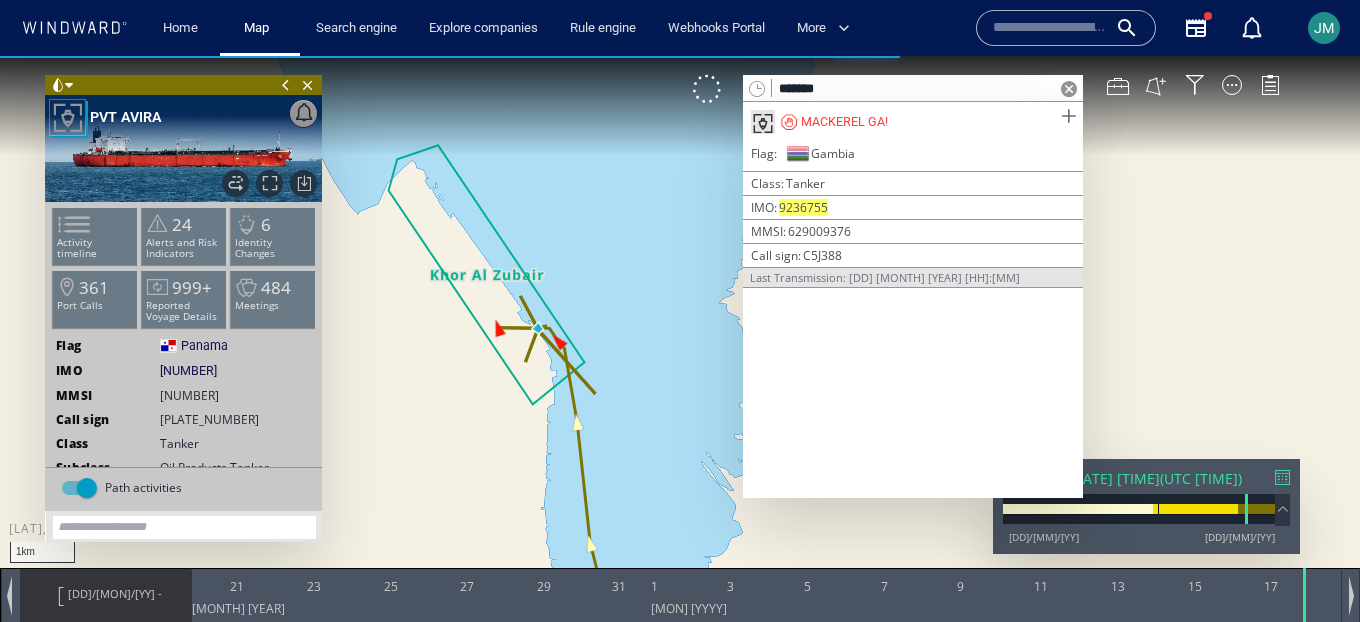type on "*******" 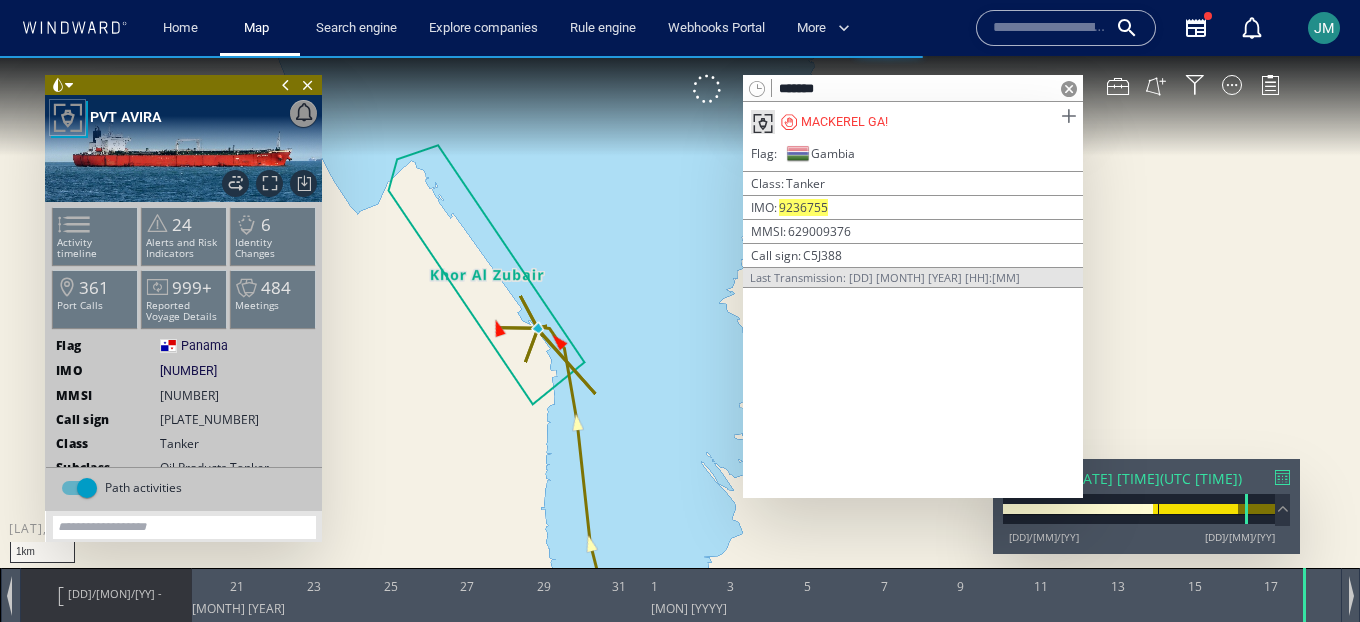 click at bounding box center [1068, 116] 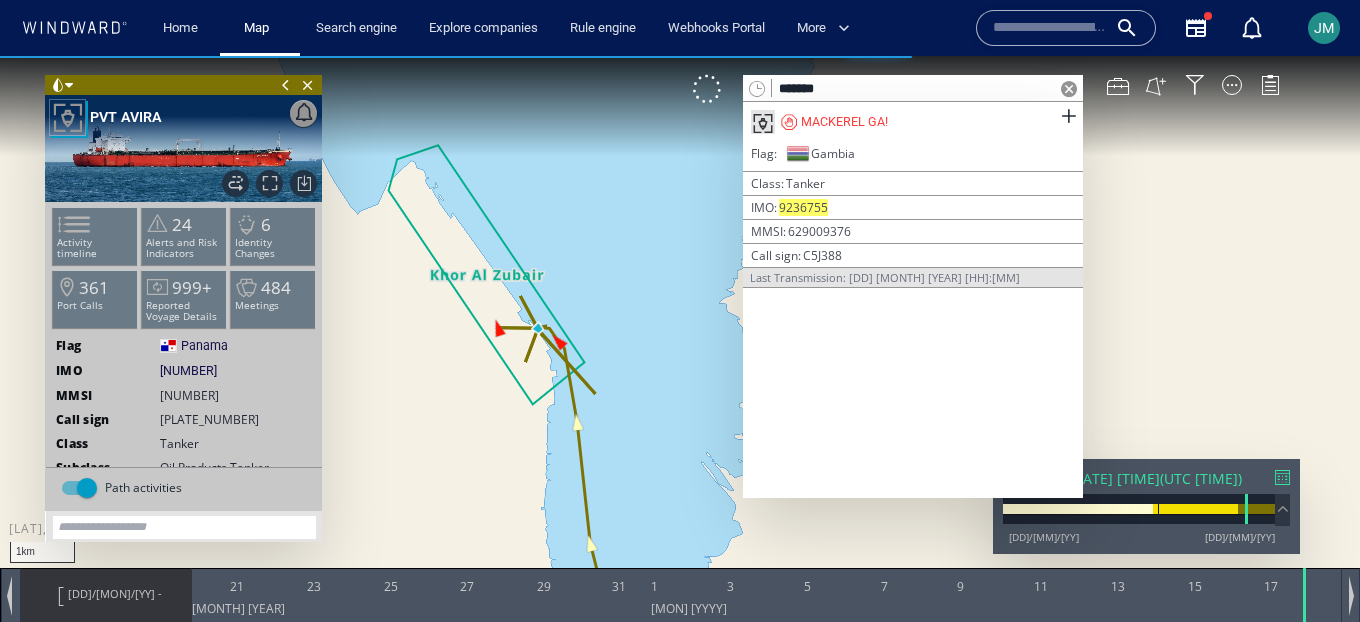 click at bounding box center [1069, 89] 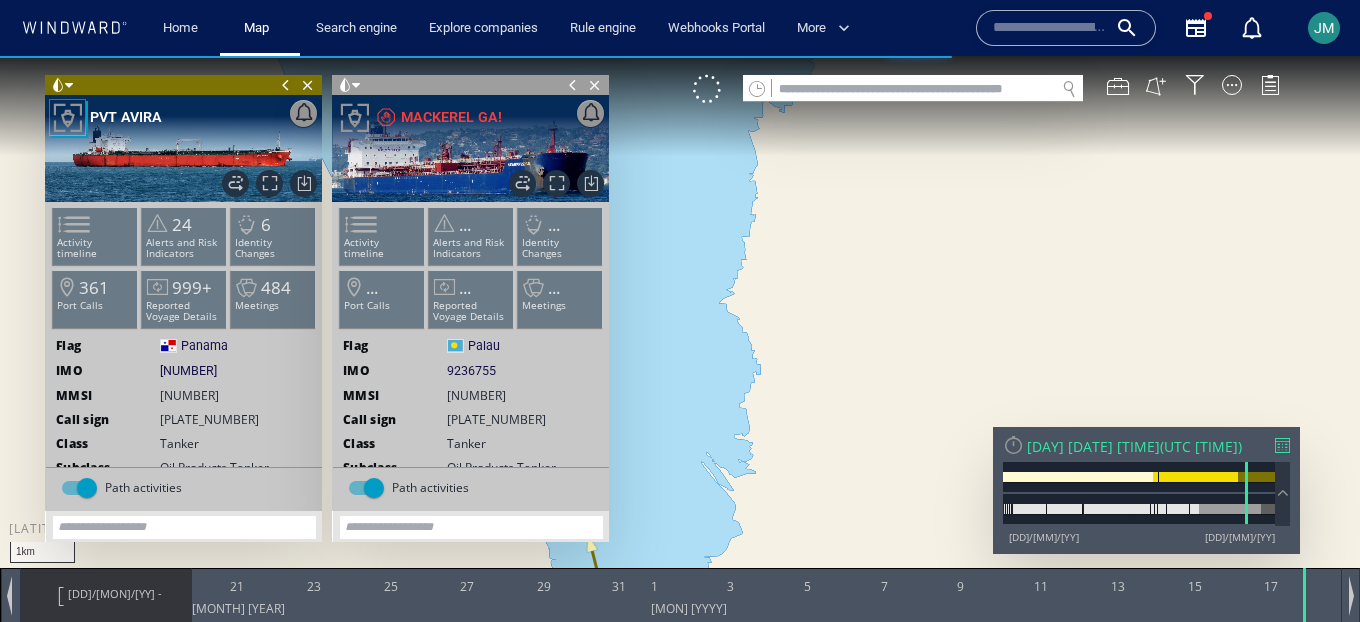 click at bounding box center [573, 85] 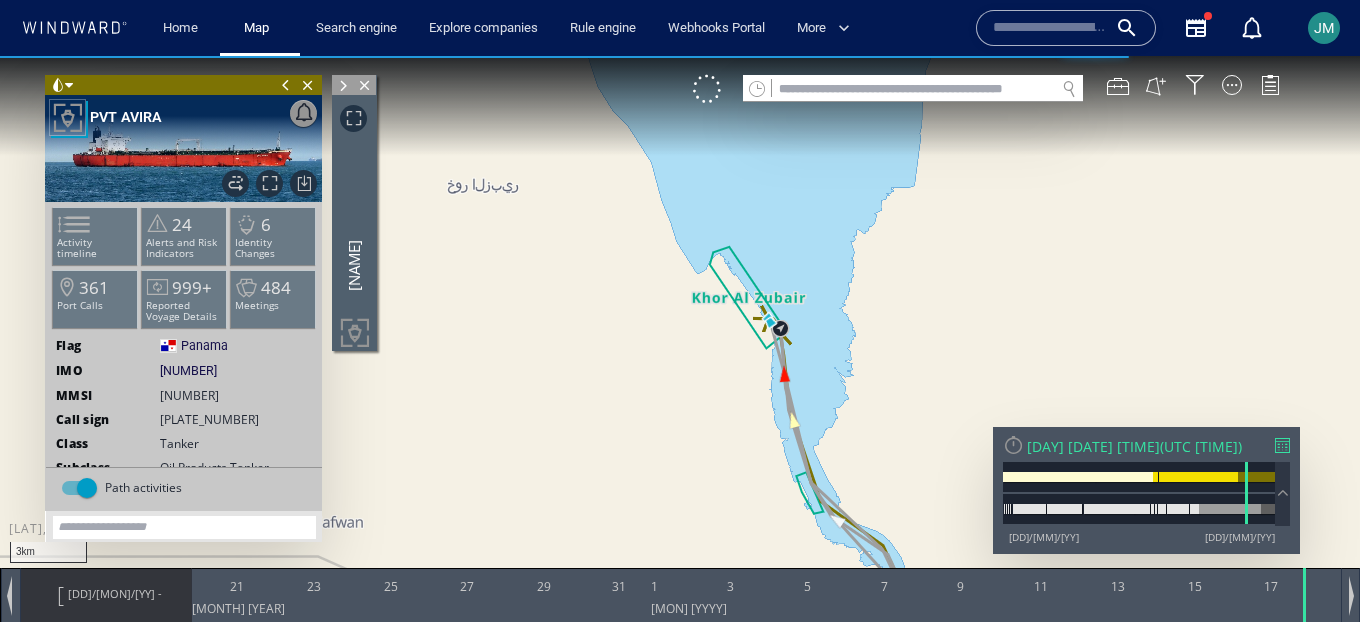 drag, startPoint x: 859, startPoint y: 327, endPoint x: 556, endPoint y: 106, distance: 375.03333 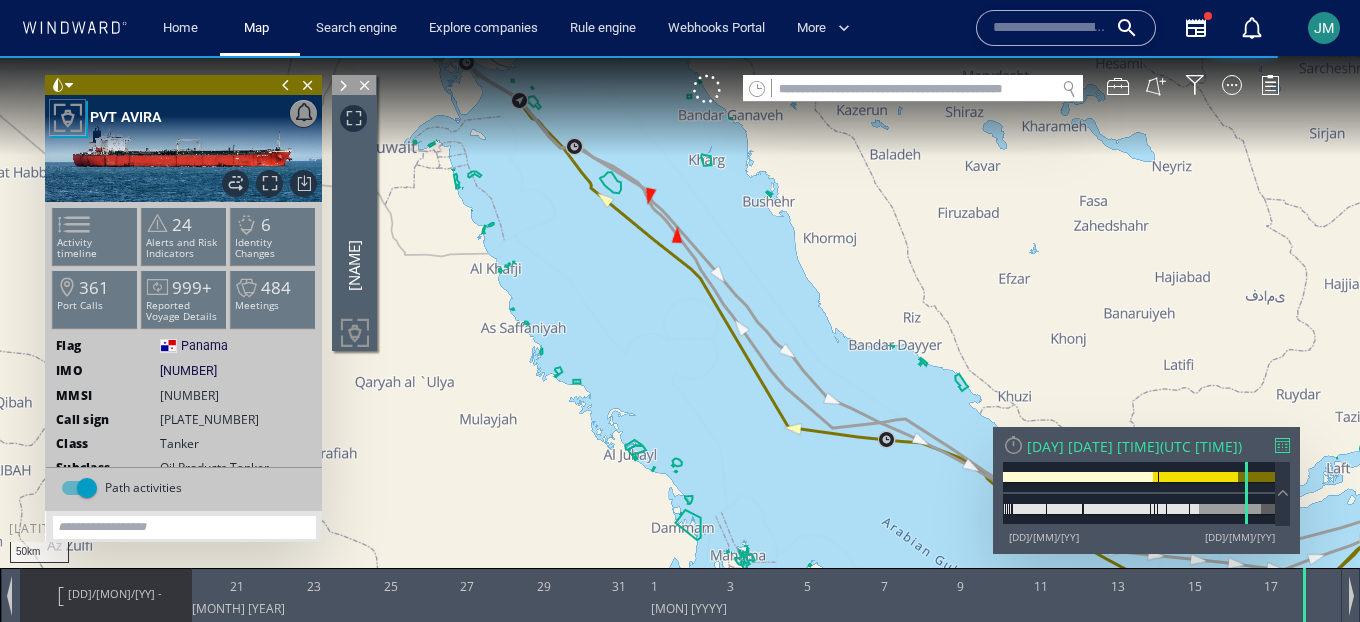 drag, startPoint x: 686, startPoint y: 373, endPoint x: 501, endPoint y: 201, distance: 252.60443 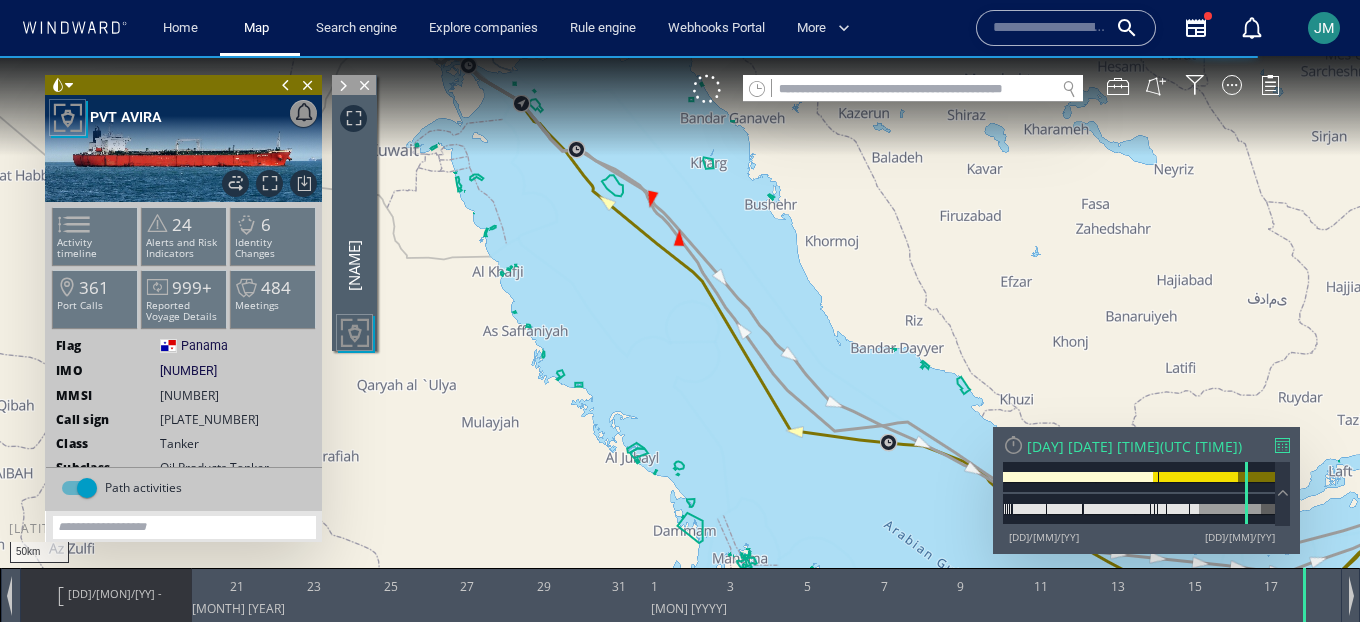 click on "[DD]/[MON]/[YY] -" at bounding box center [115, 593] 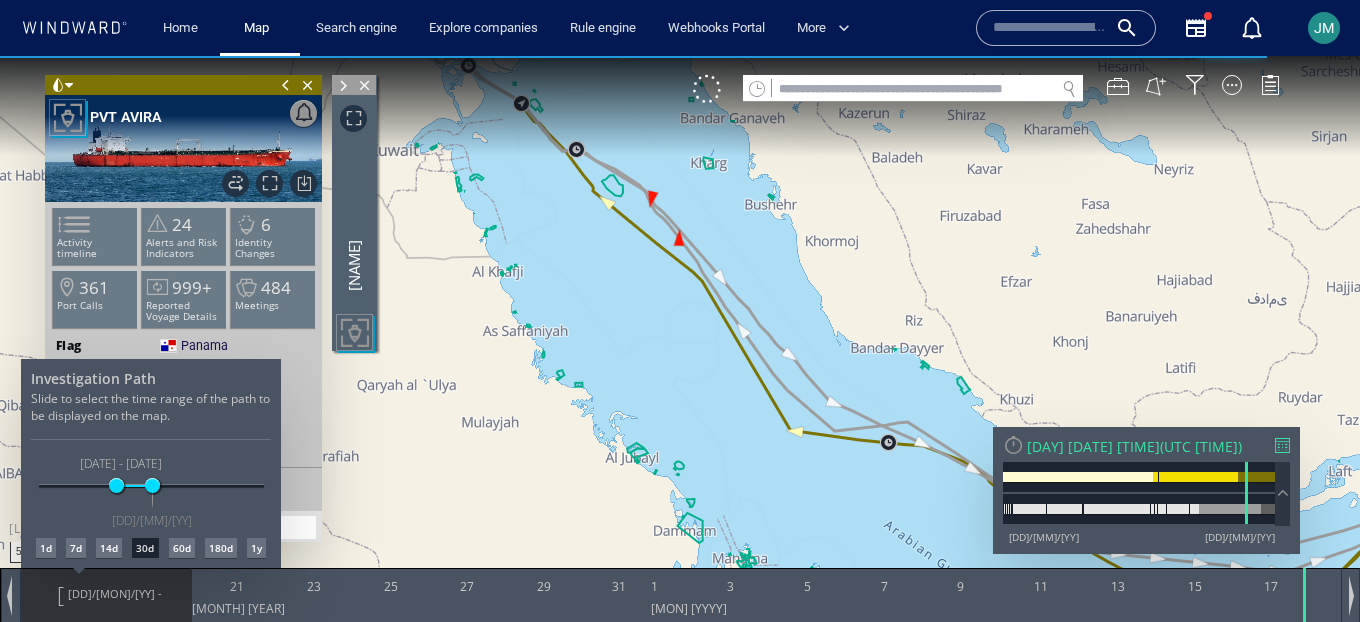 click on "7d" at bounding box center (76, 548) 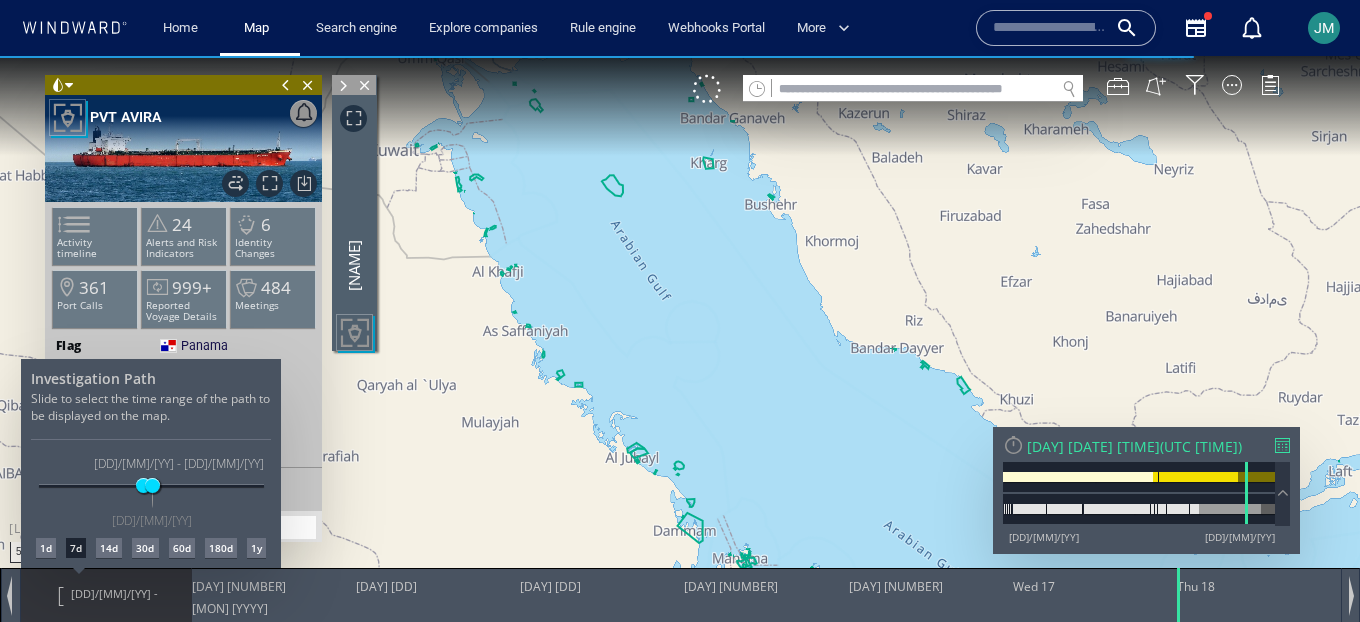 click at bounding box center [680, 339] 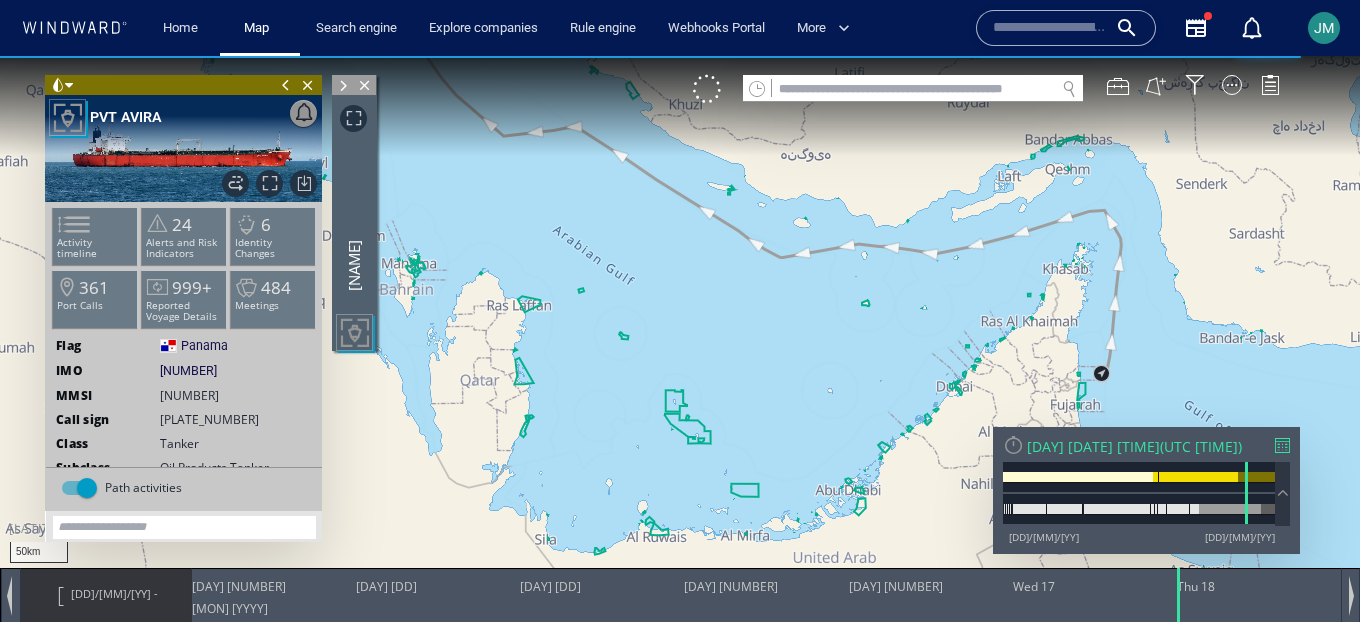 drag, startPoint x: 721, startPoint y: 434, endPoint x: 627, endPoint y: 334, distance: 137.24431 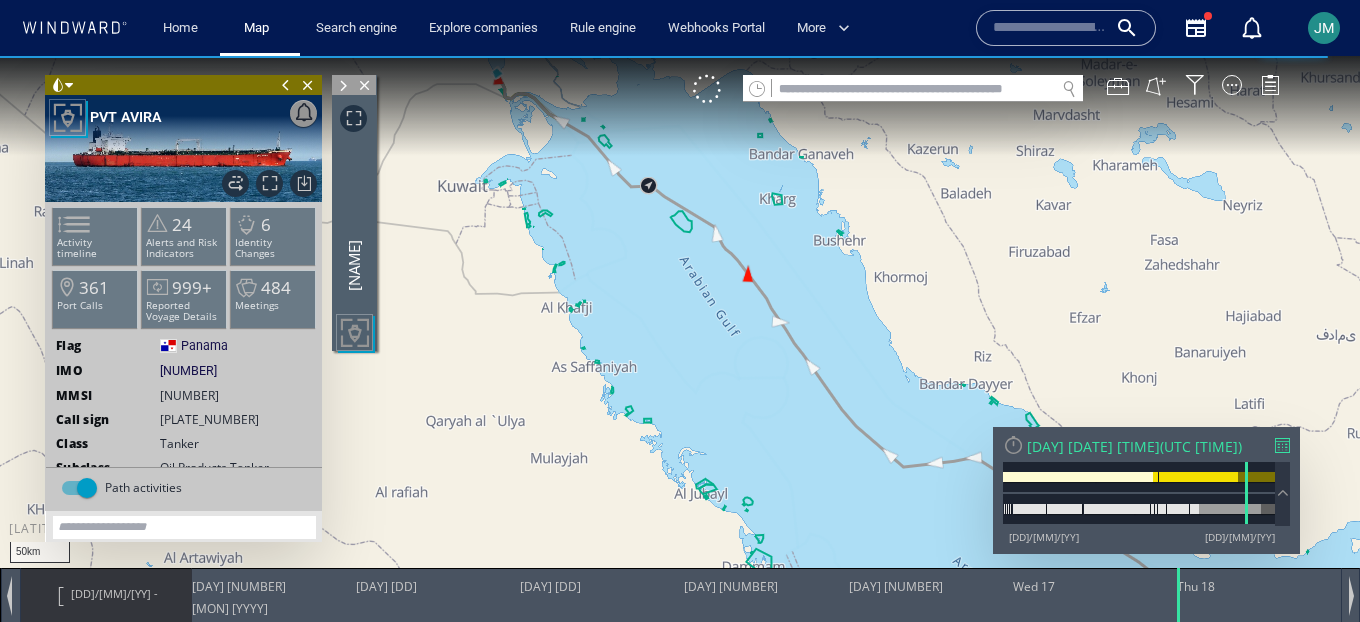 drag, startPoint x: 641, startPoint y: 276, endPoint x: 635, endPoint y: 364, distance: 88.20431 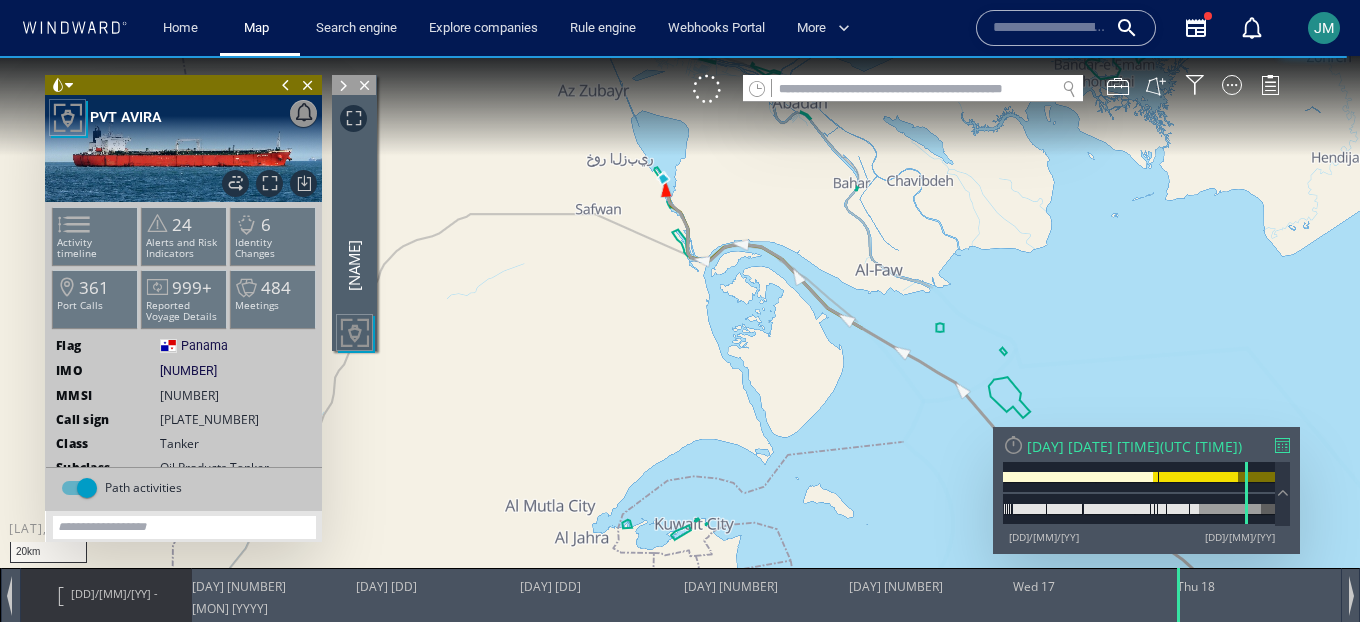 drag, startPoint x: 603, startPoint y: 220, endPoint x: 513, endPoint y: 314, distance: 130.13838 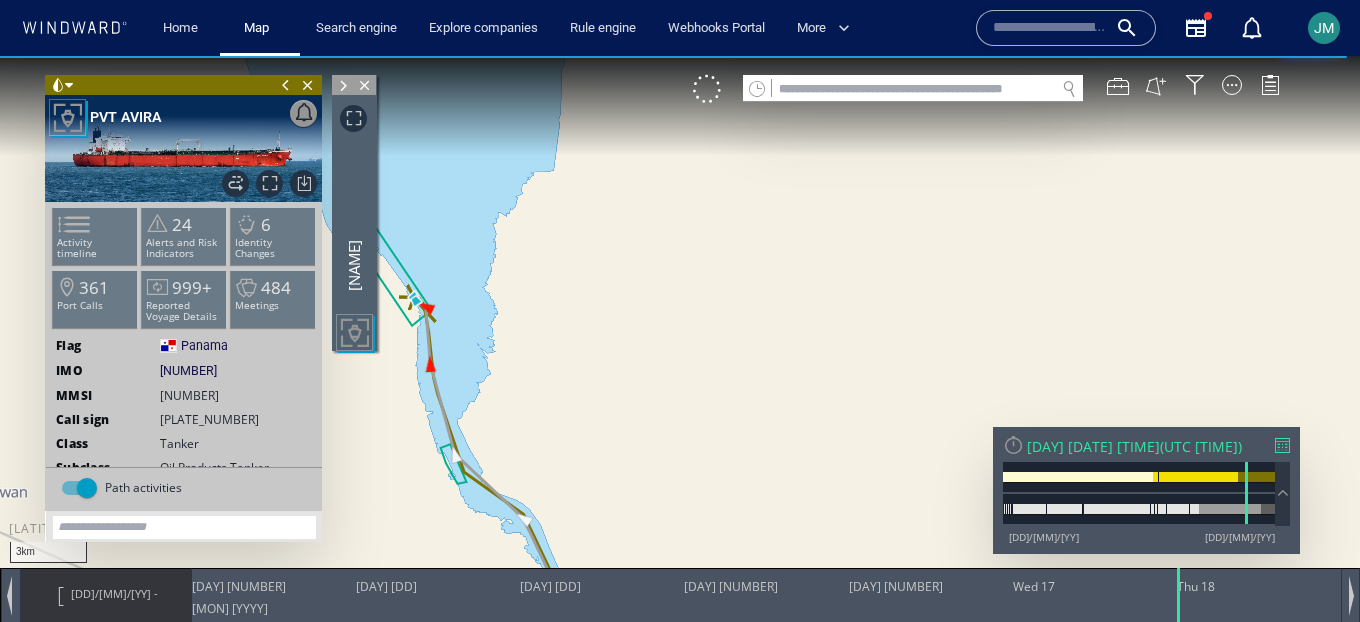 drag, startPoint x: 521, startPoint y: 290, endPoint x: 647, endPoint y: 290, distance: 126 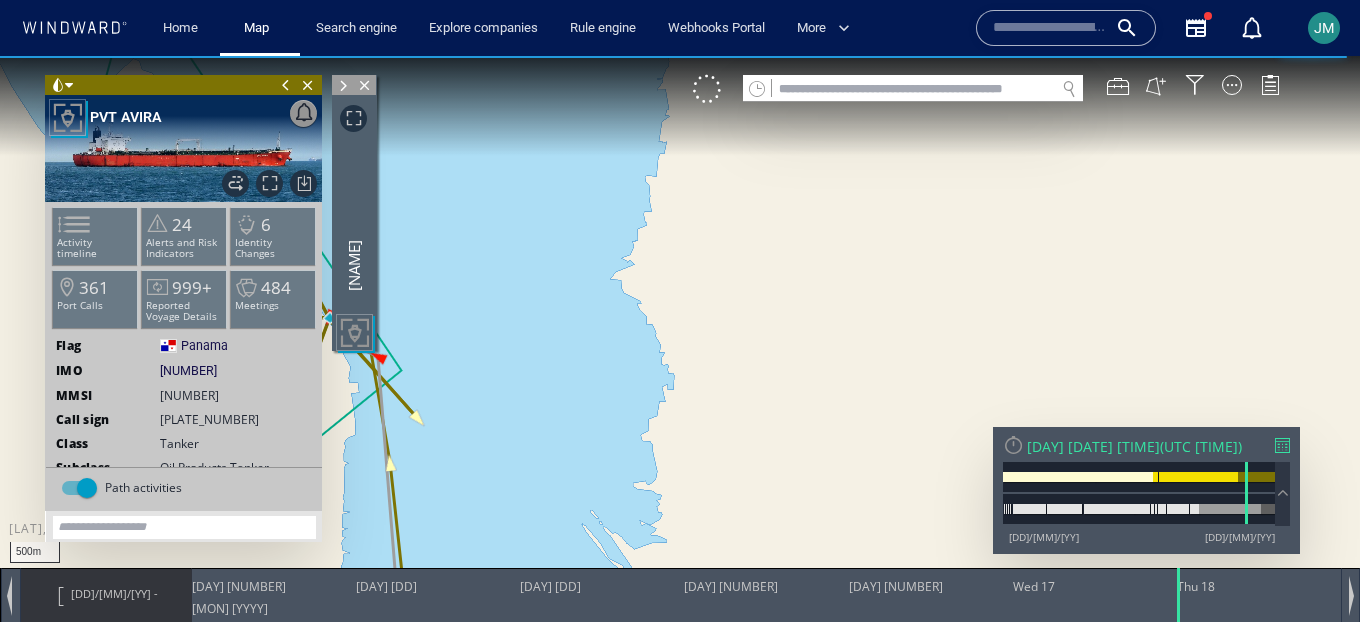 drag, startPoint x: 605, startPoint y: 316, endPoint x: 696, endPoint y: 307, distance: 91.44397 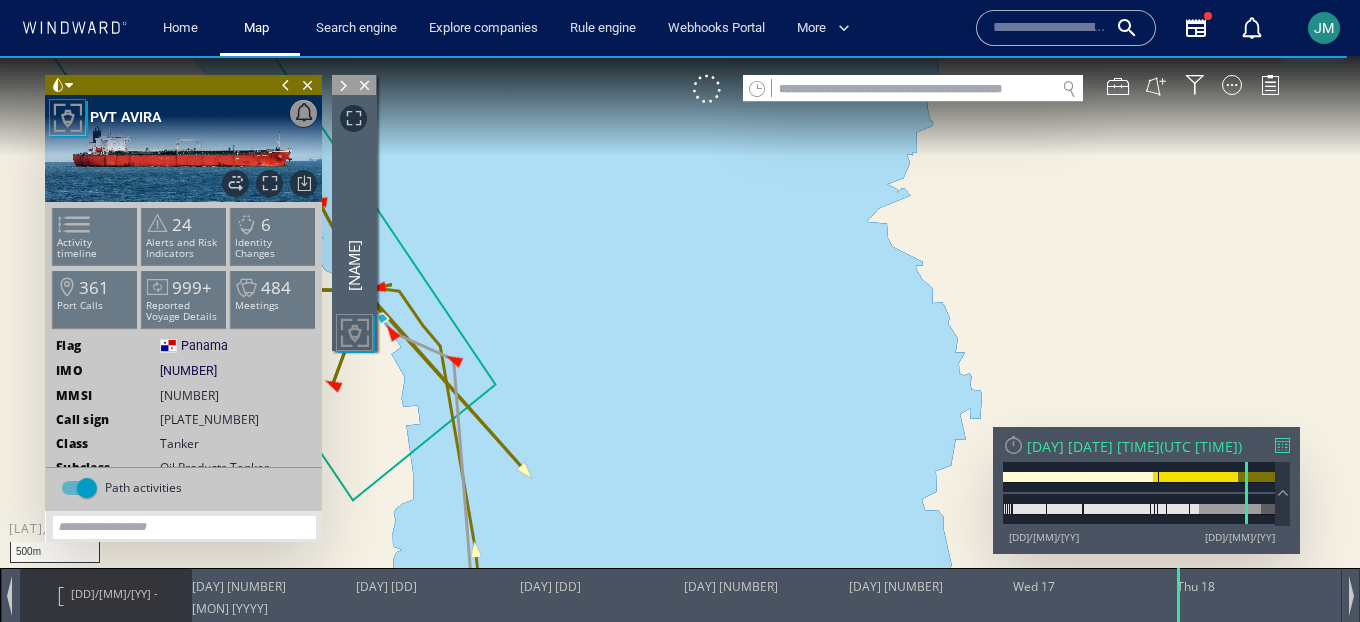drag, startPoint x: 580, startPoint y: 320, endPoint x: 767, endPoint y: 333, distance: 187.45132 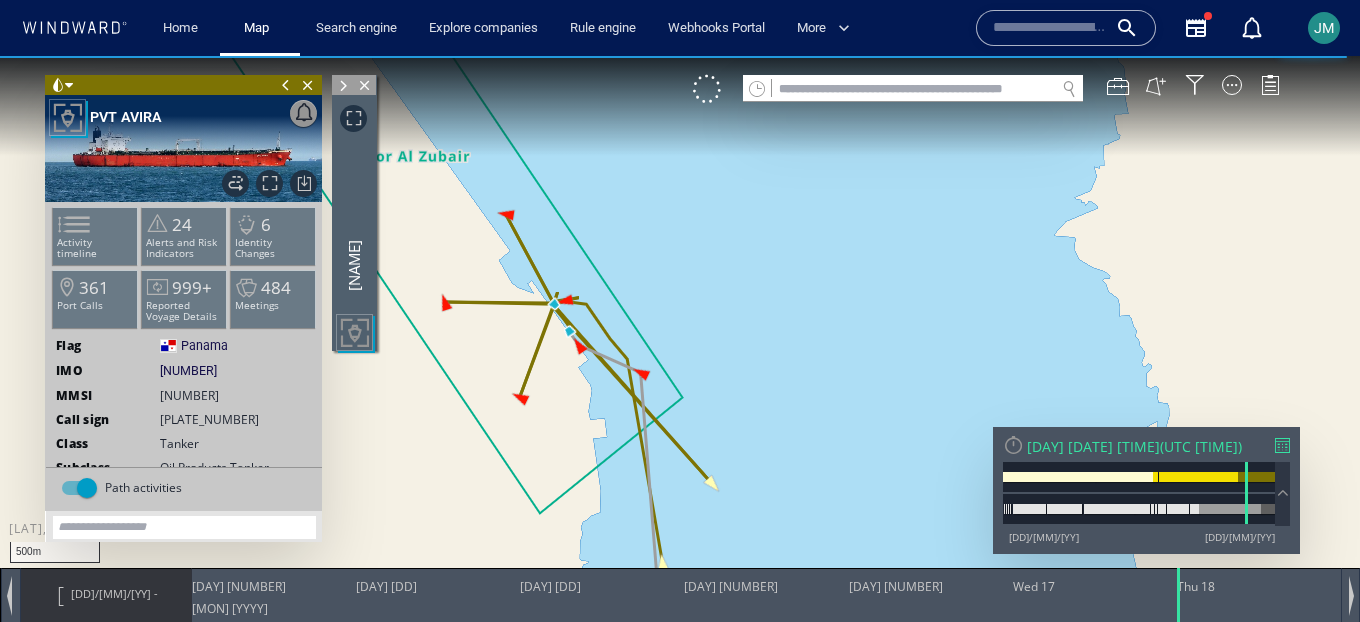 click at bounding box center [343, 86] 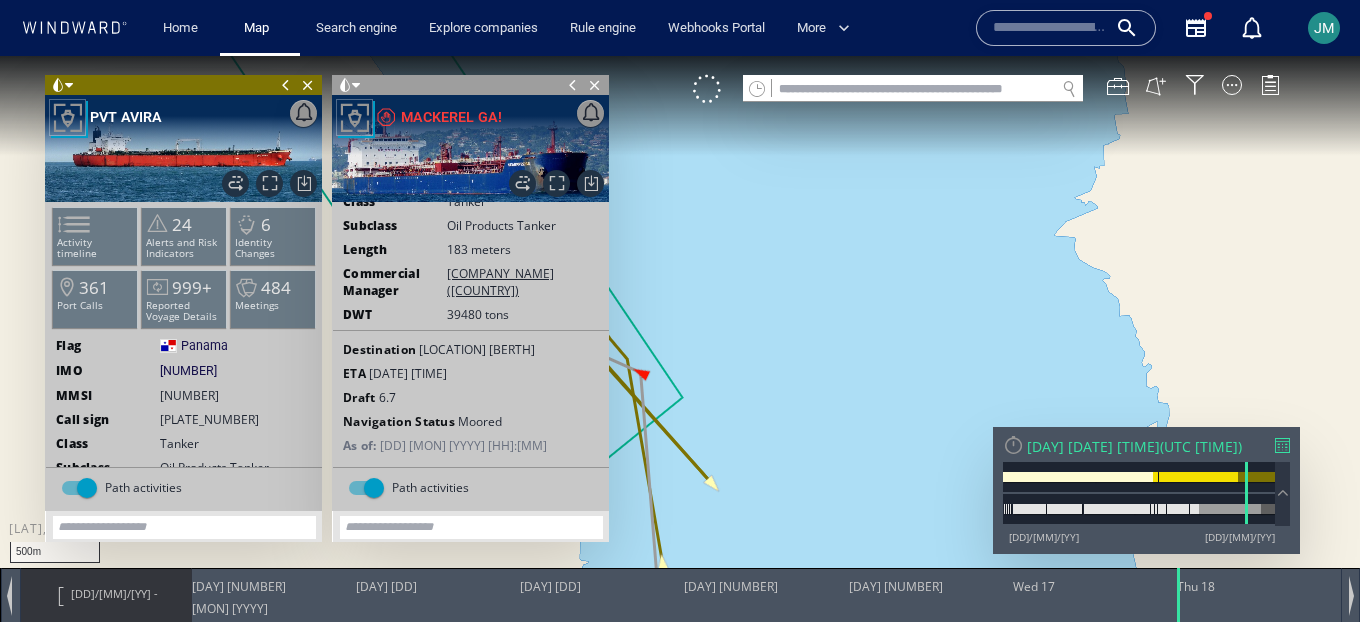 scroll, scrollTop: 0, scrollLeft: 0, axis: both 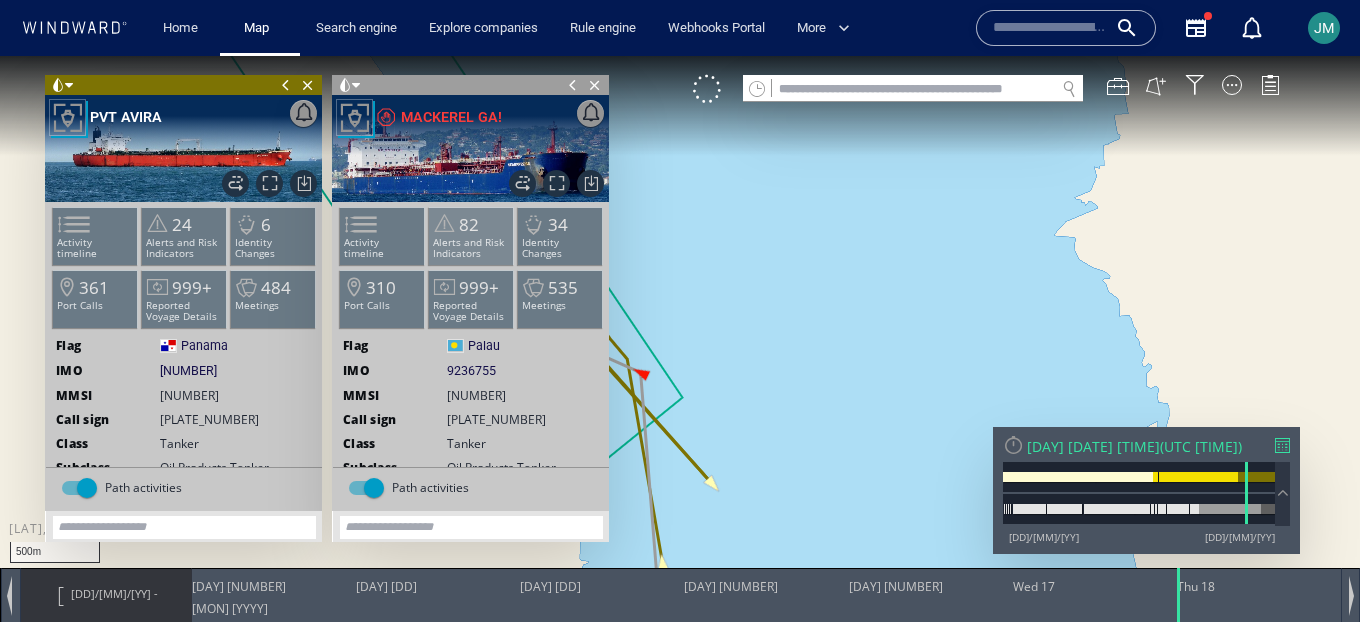 click on "Alerts and Risk Indicators" at bounding box center (471, 248) 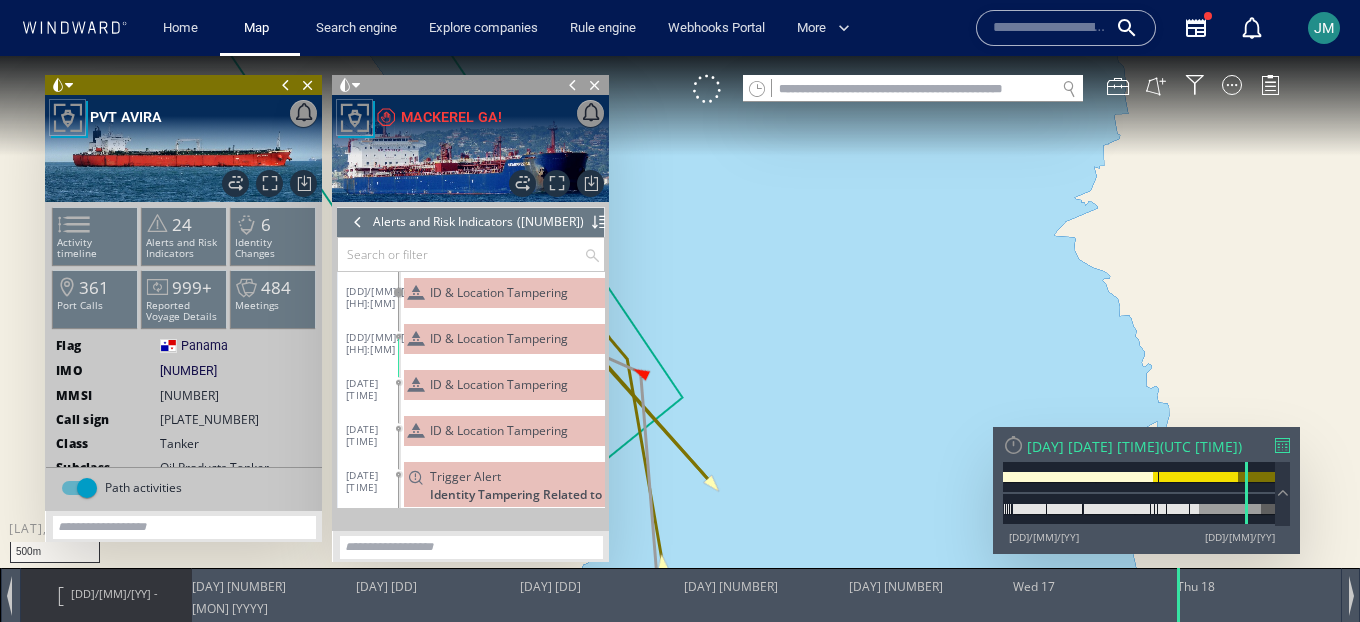 scroll, scrollTop: 3334, scrollLeft: 0, axis: vertical 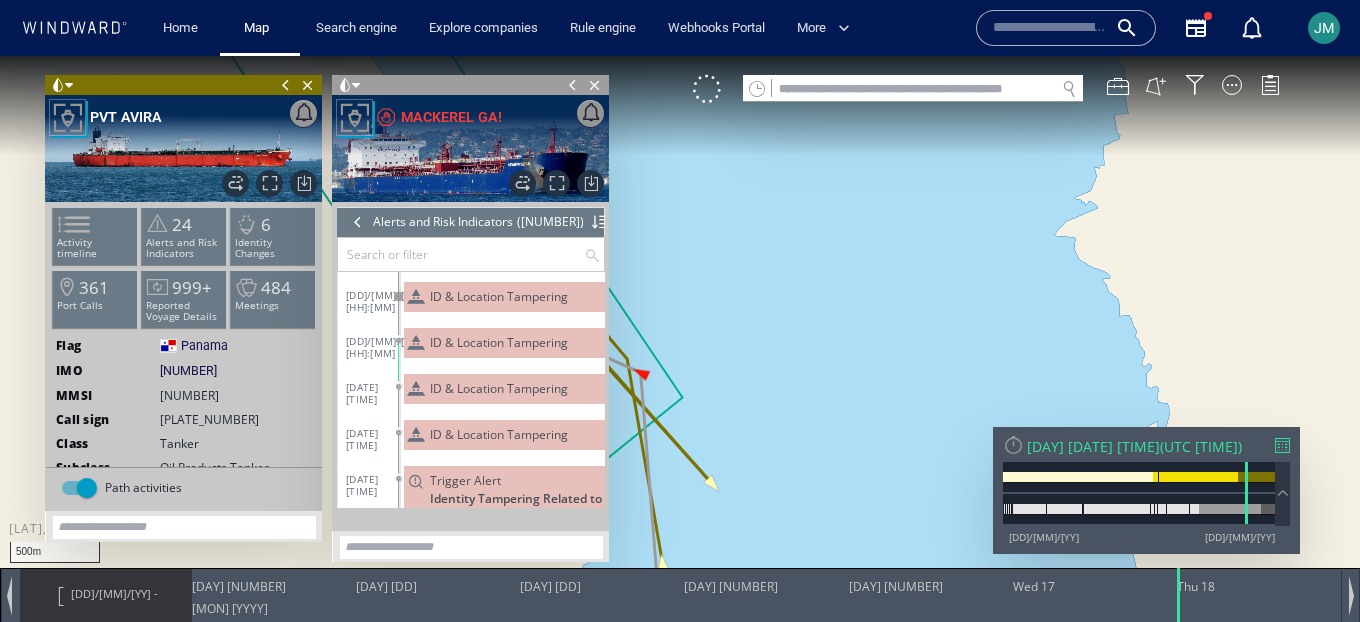 click at bounding box center (358, 222) 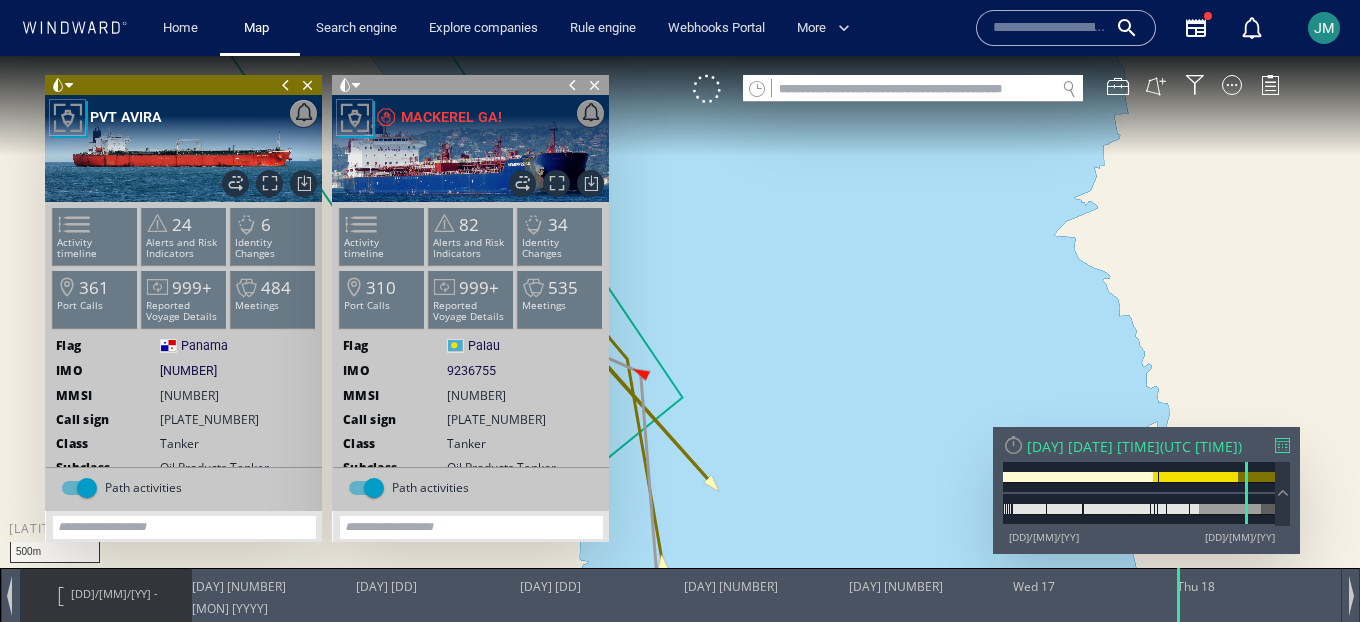 click at bounding box center (573, 85) 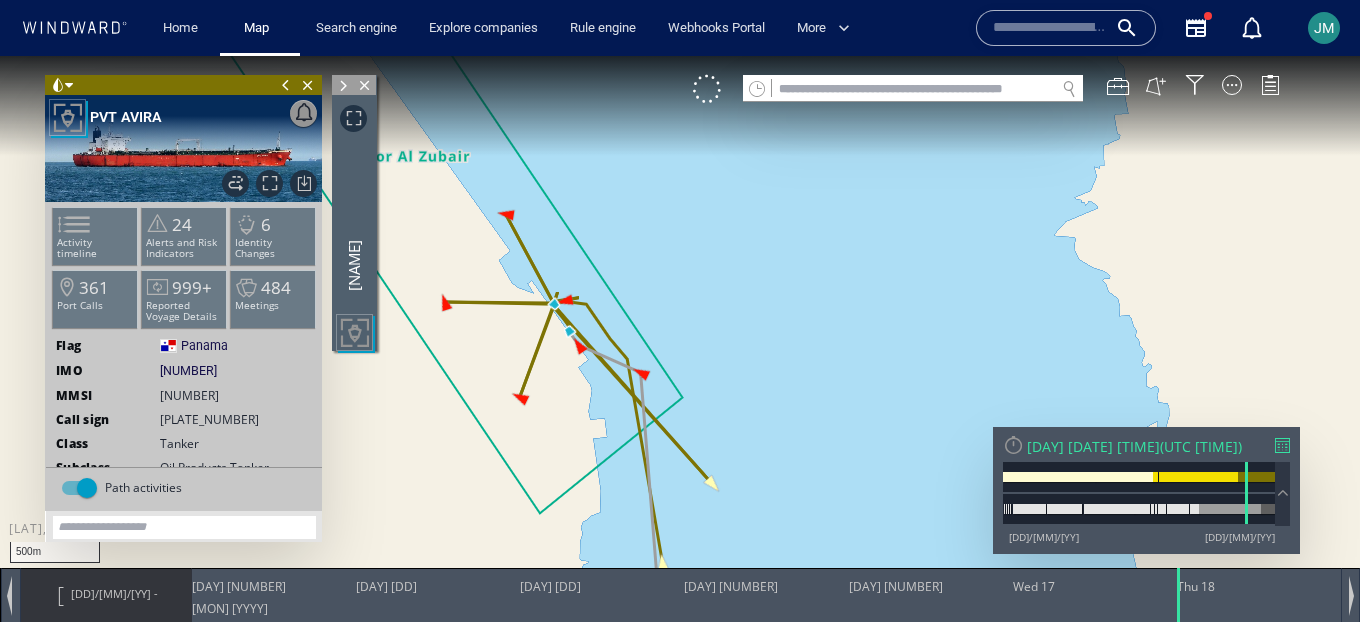 click 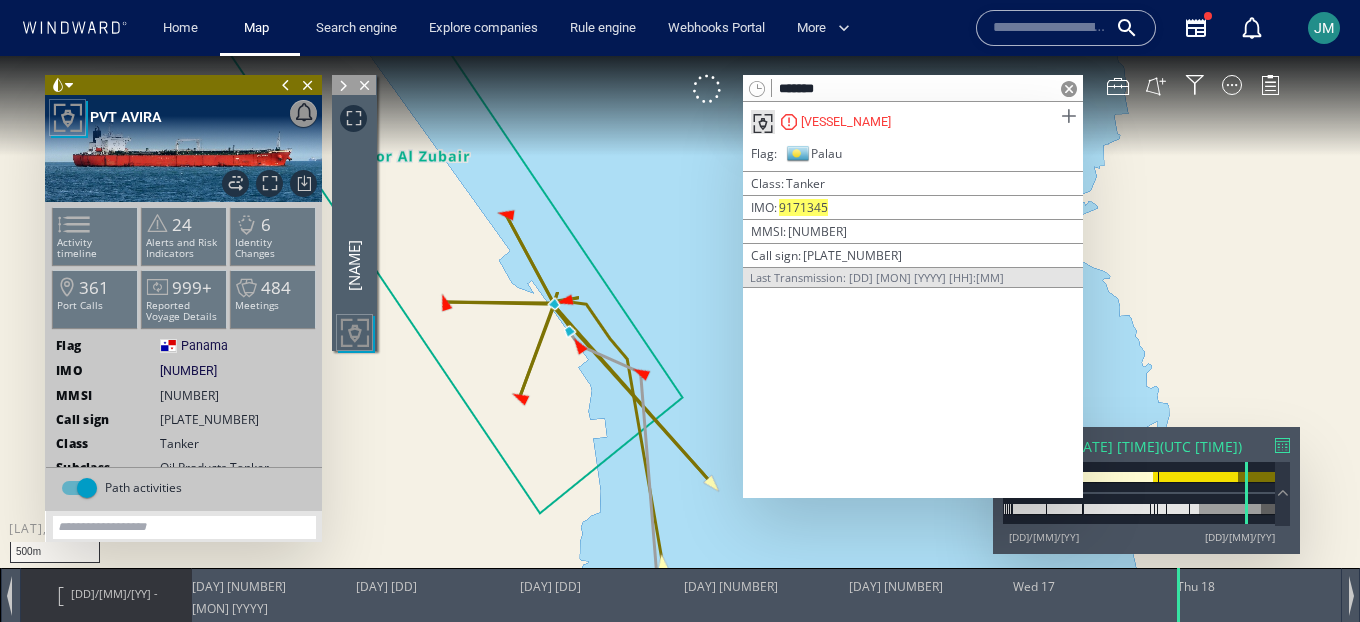 type on "*******" 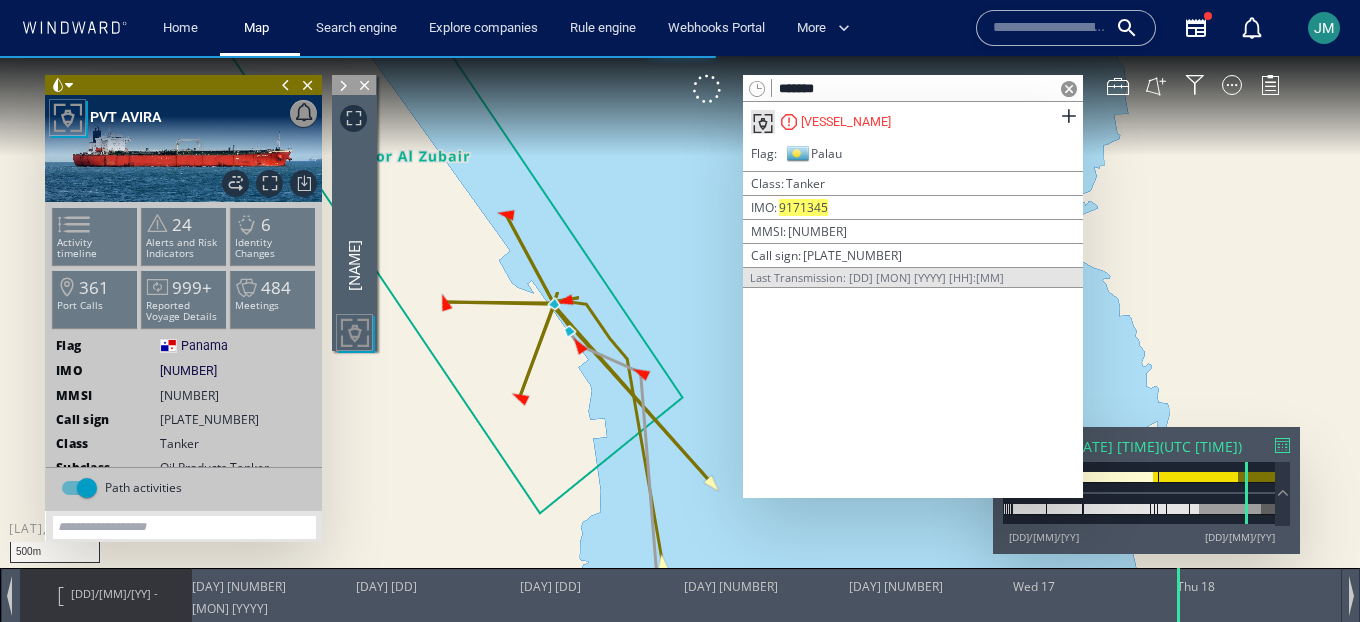 click at bounding box center [1069, 89] 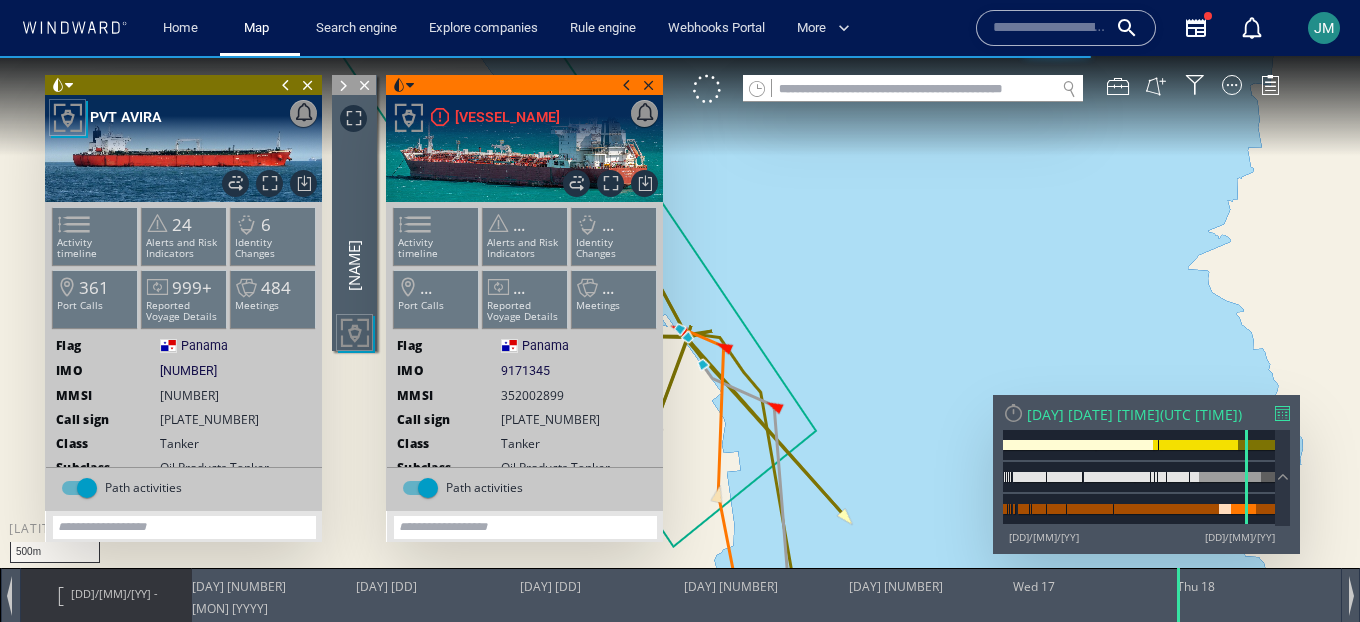 click at bounding box center [627, 85] 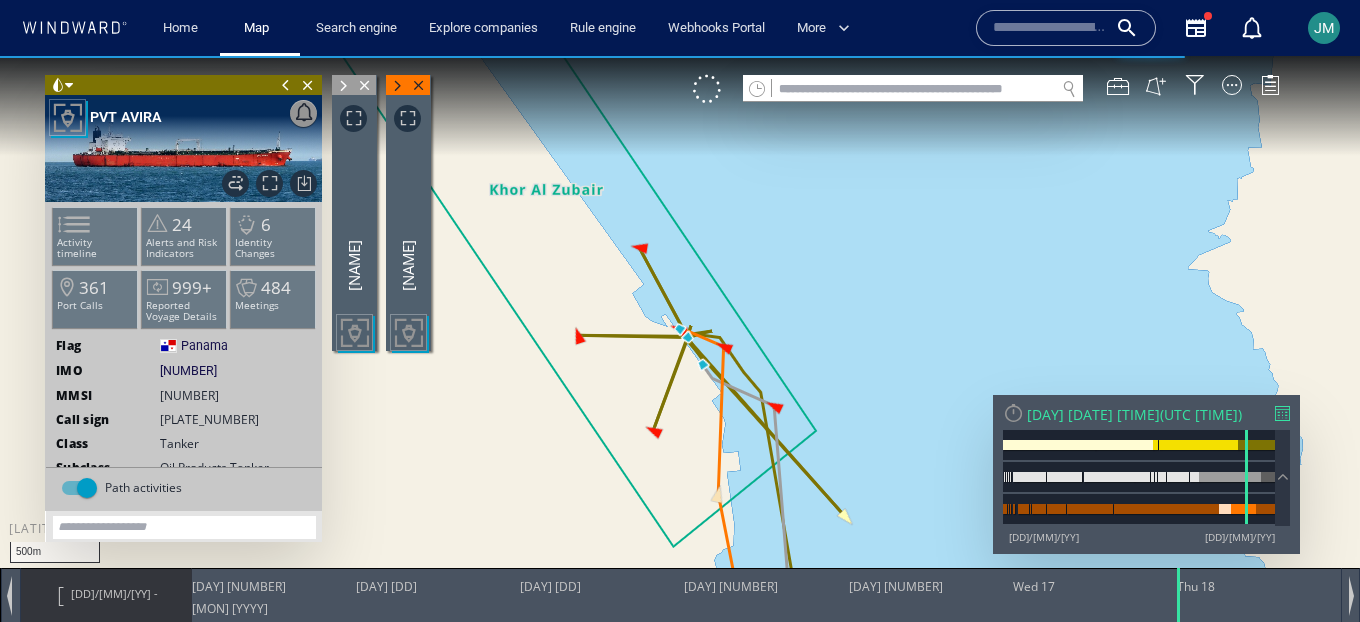 drag, startPoint x: 808, startPoint y: 291, endPoint x: 794, endPoint y: 274, distance: 22.022715 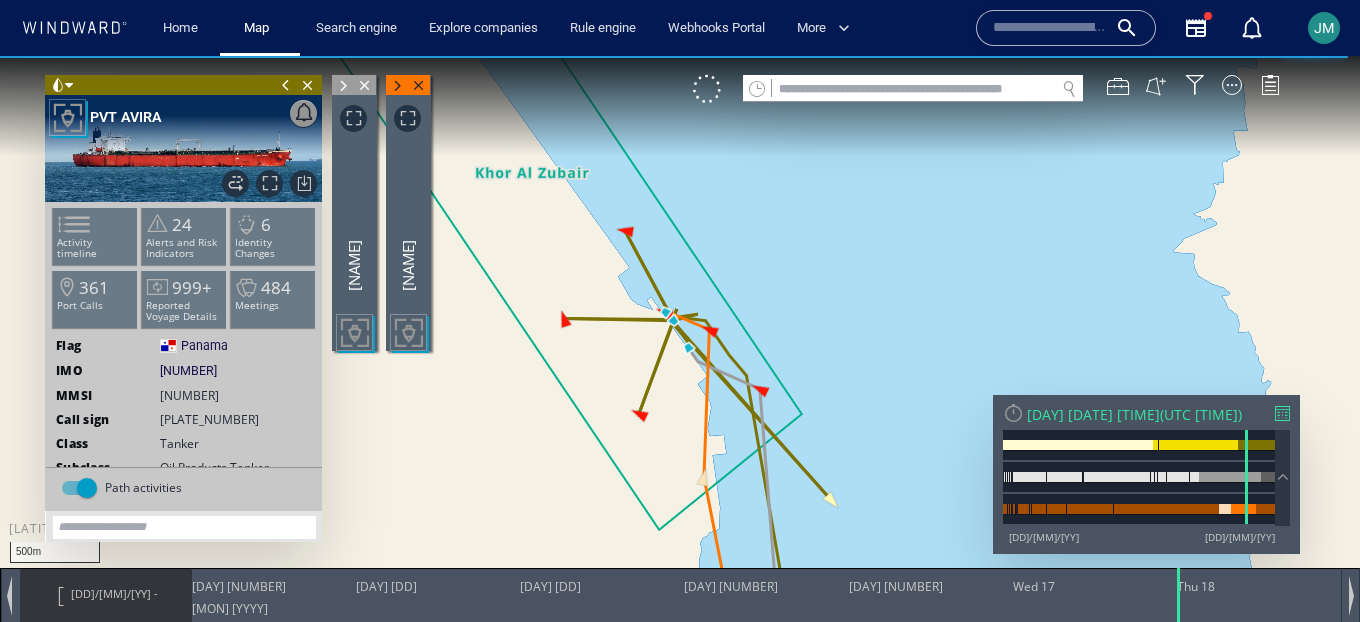 click 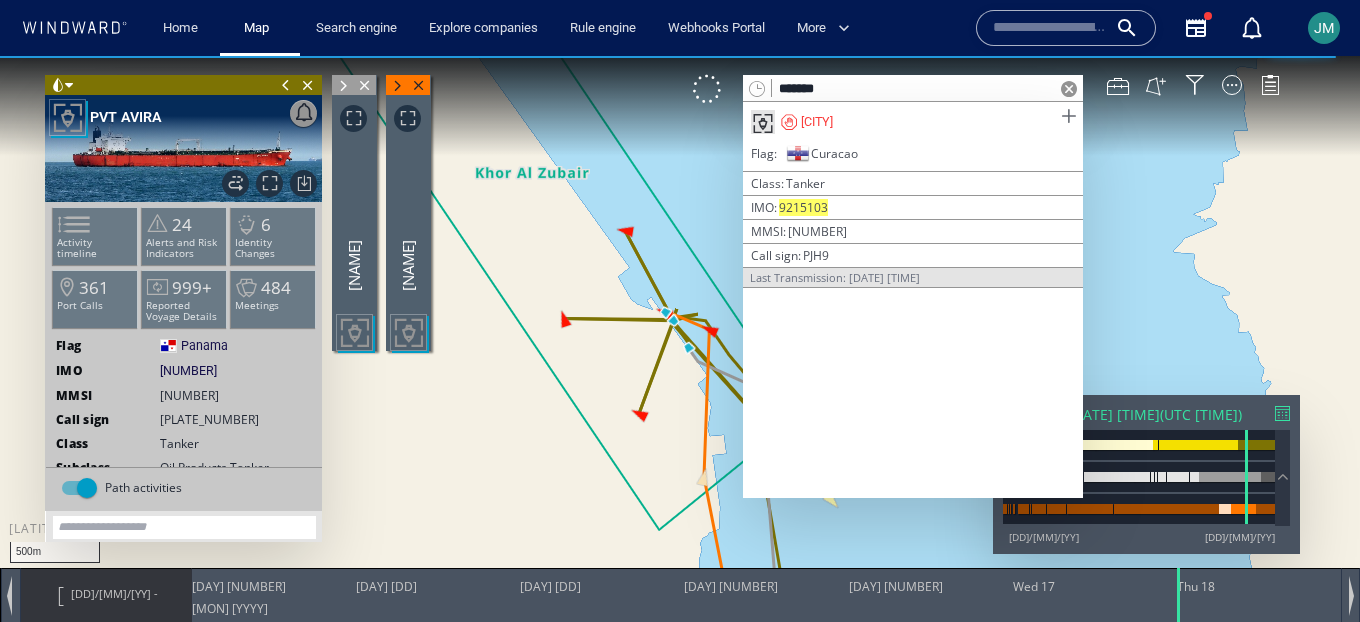 type on "*******" 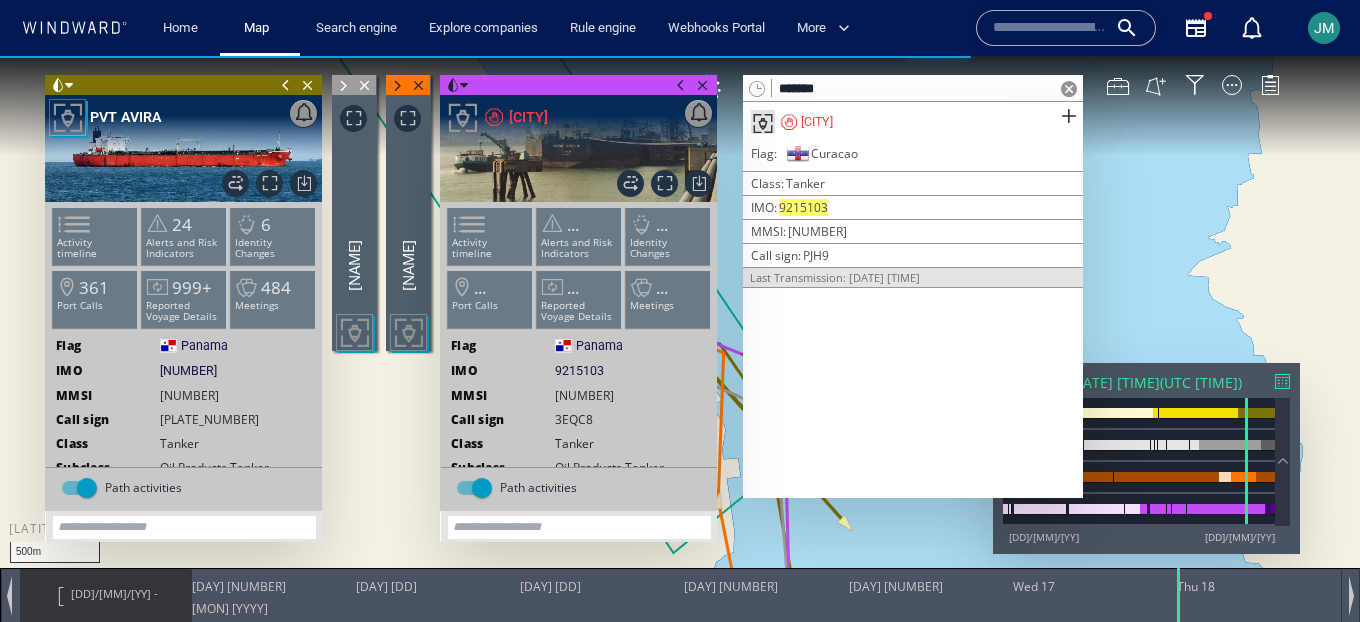 click at bounding box center (1069, 89) 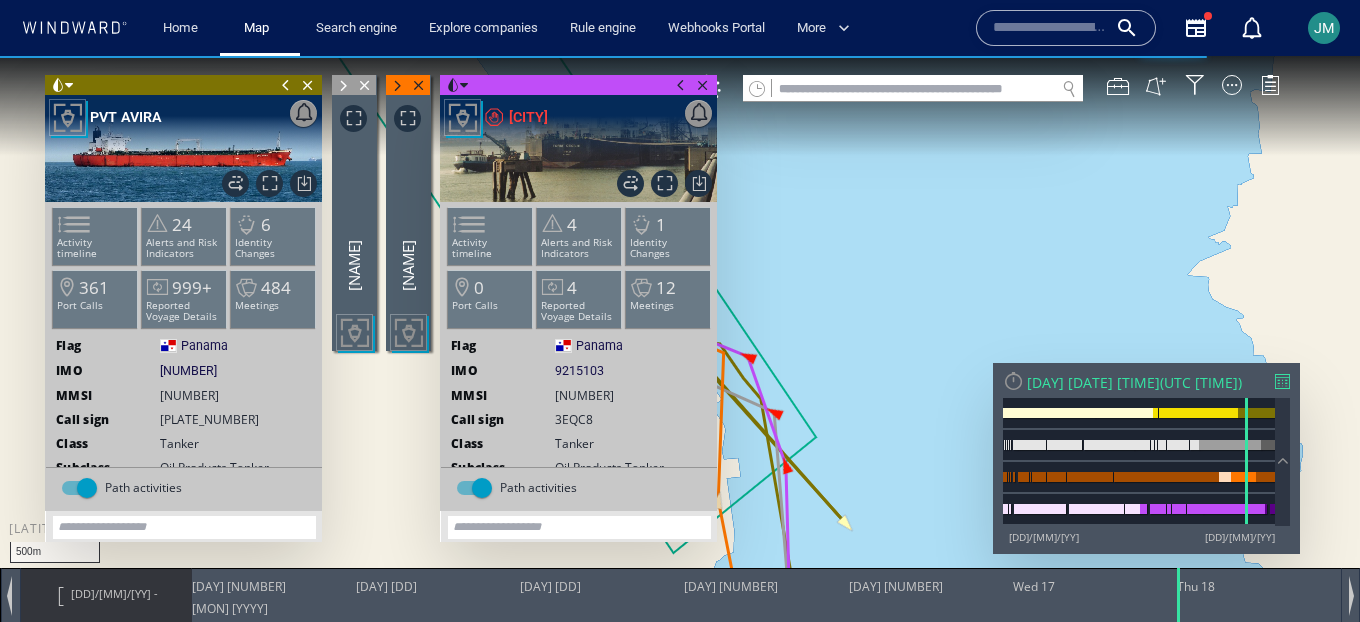 click at bounding box center (681, 85) 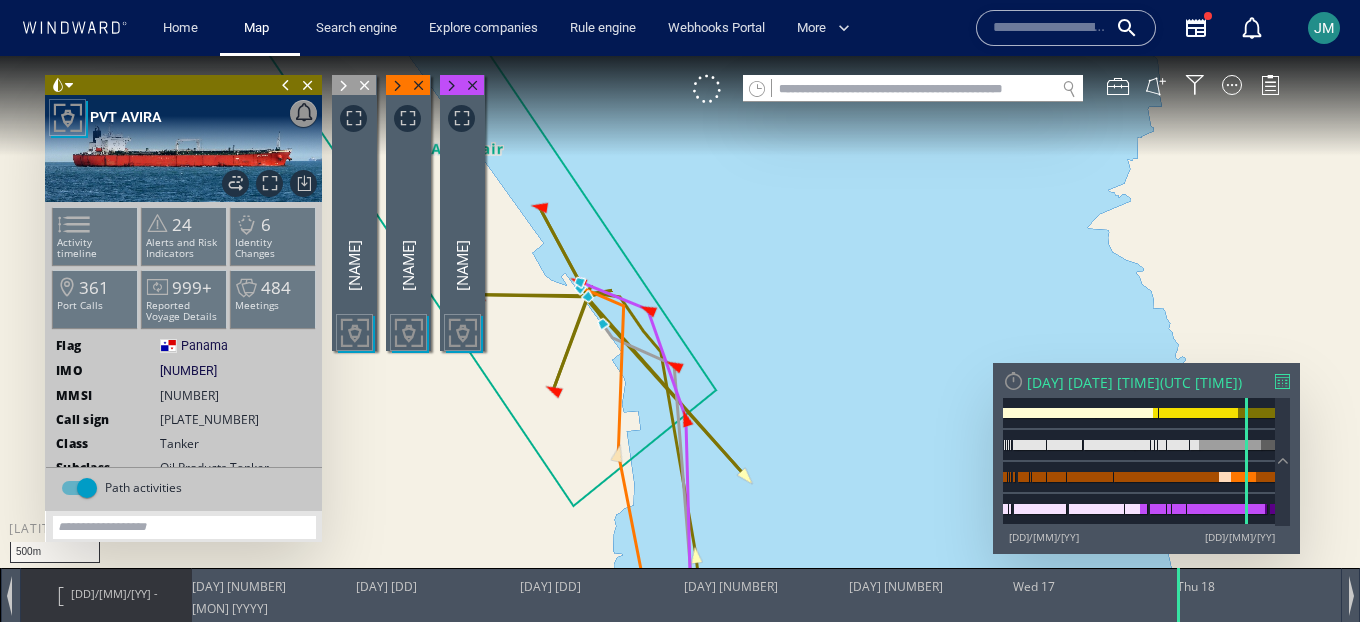 drag, startPoint x: 829, startPoint y: 315, endPoint x: 723, endPoint y: 260, distance: 119.419426 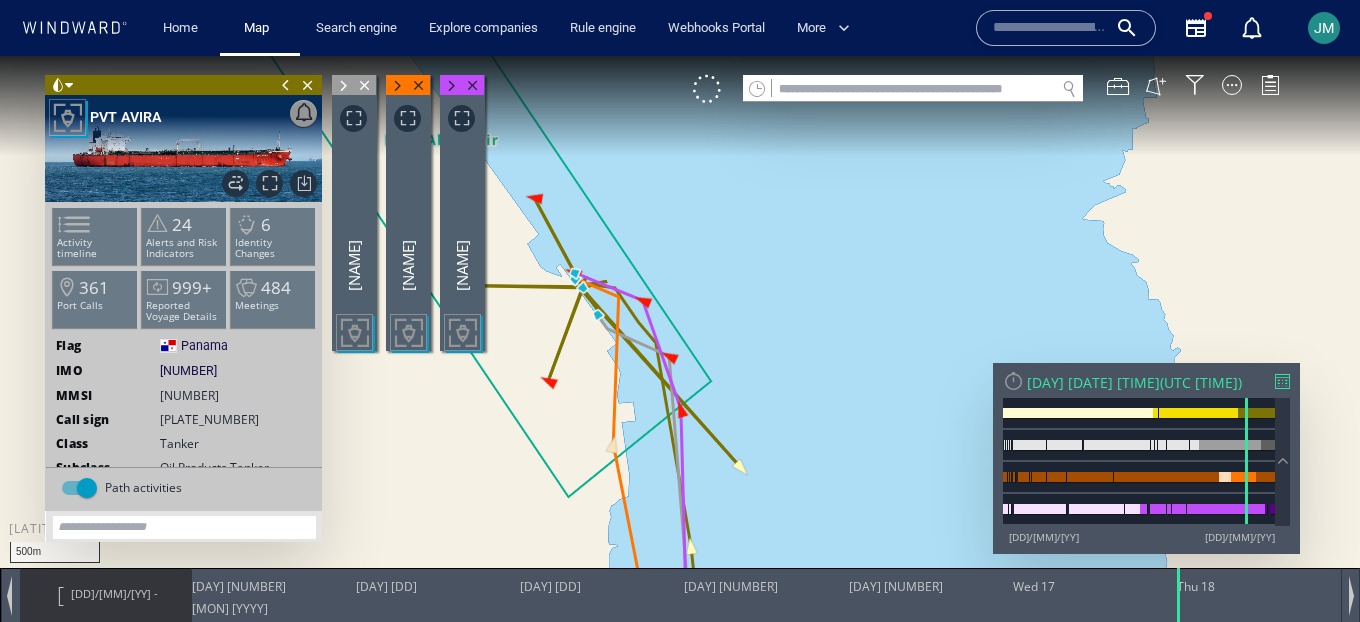 click at bounding box center (343, 86) 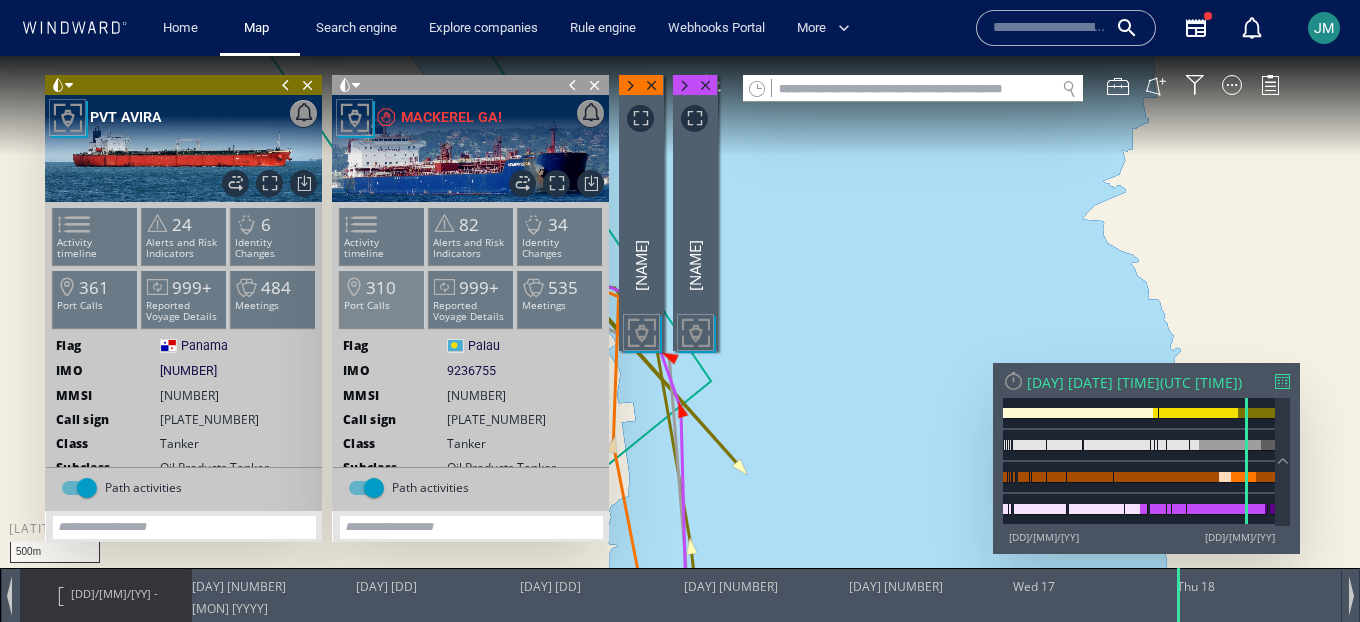 click on "310 Port Calls" at bounding box center [382, 299] 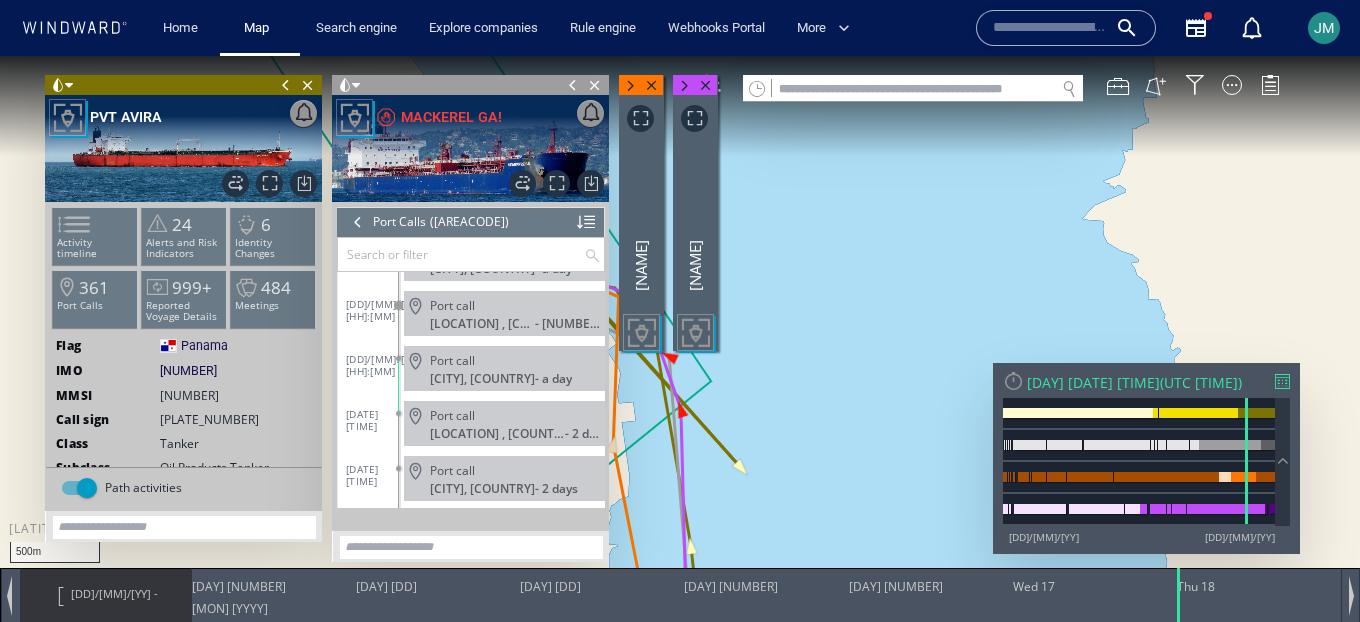scroll, scrollTop: 16013, scrollLeft: 0, axis: vertical 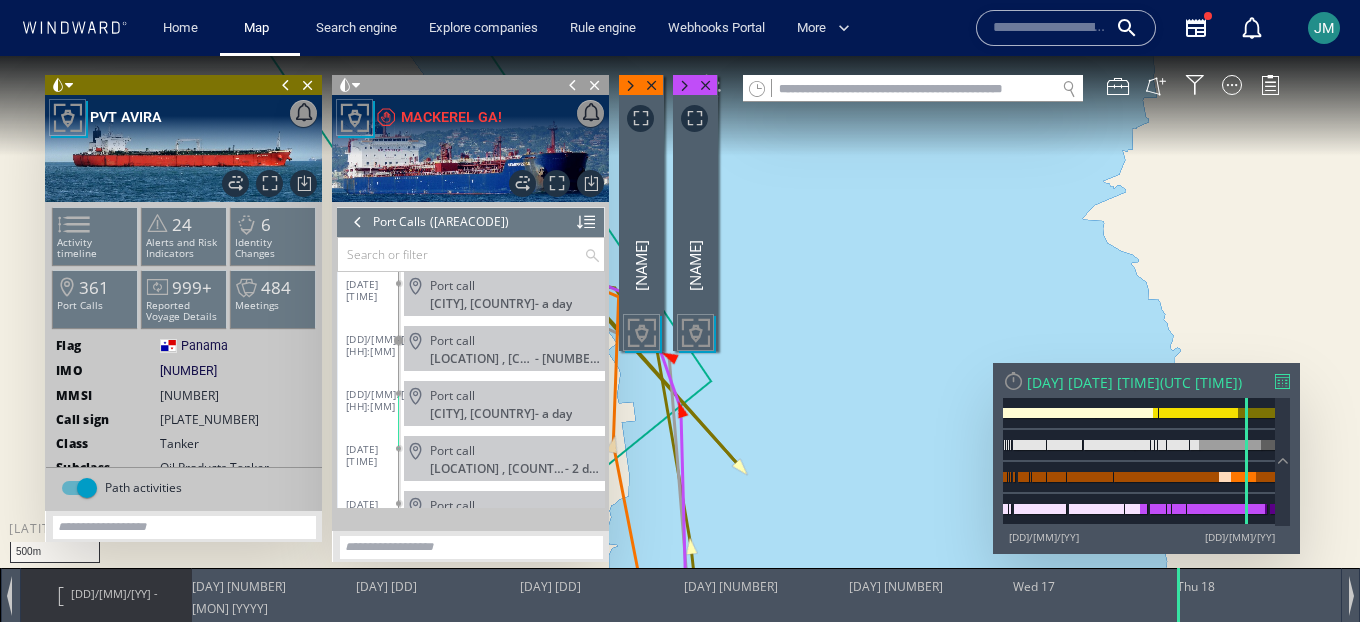 click at bounding box center [573, 85] 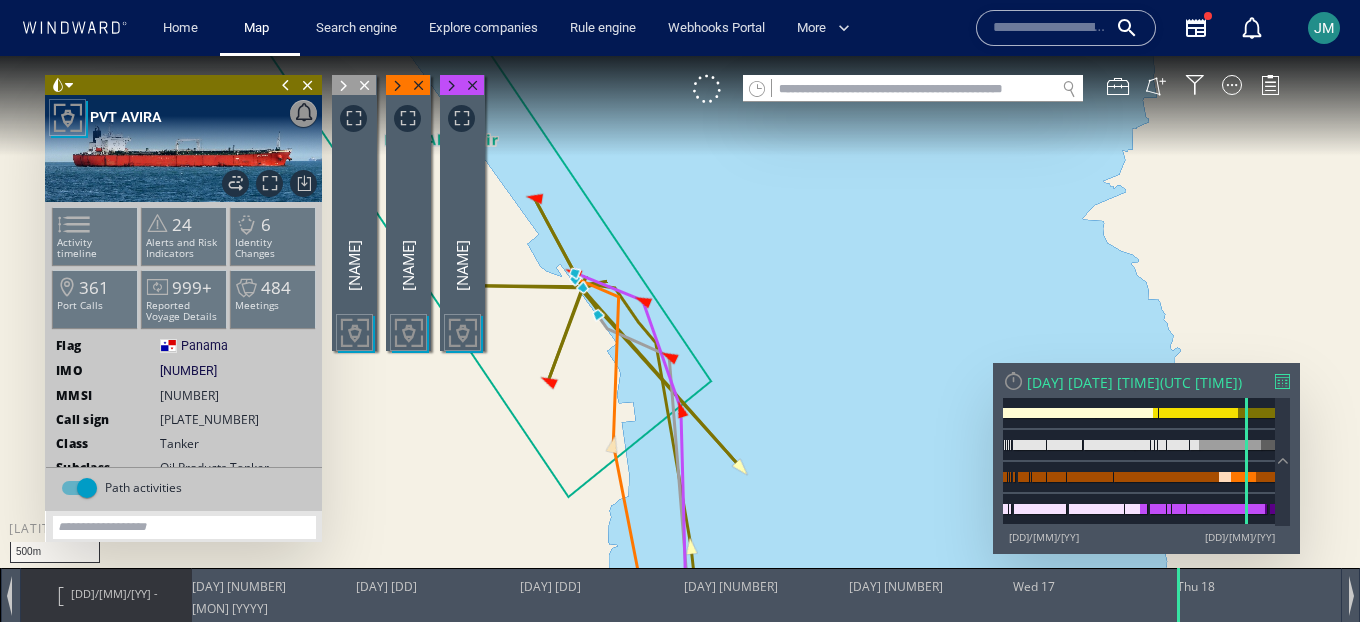 click on "[DD]/[MM]/[YY] -  [DD]/[MM]/[YY]" at bounding box center [114, 619] 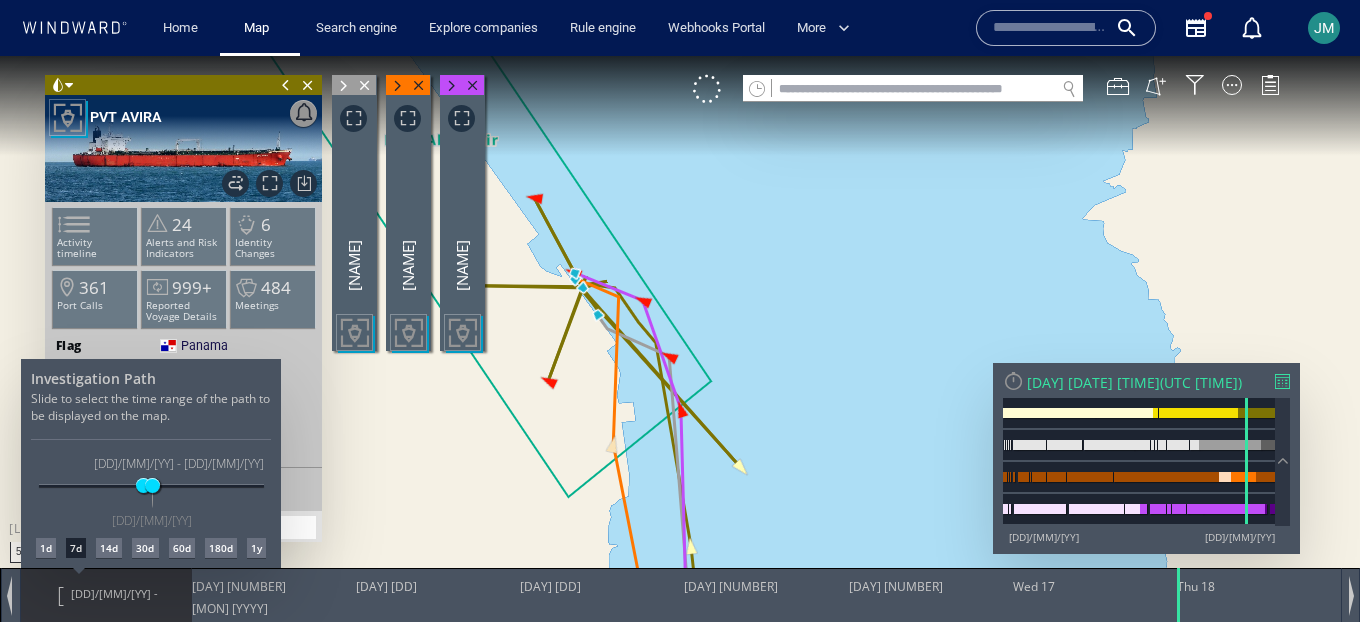 click on "1d" at bounding box center (46, 548) 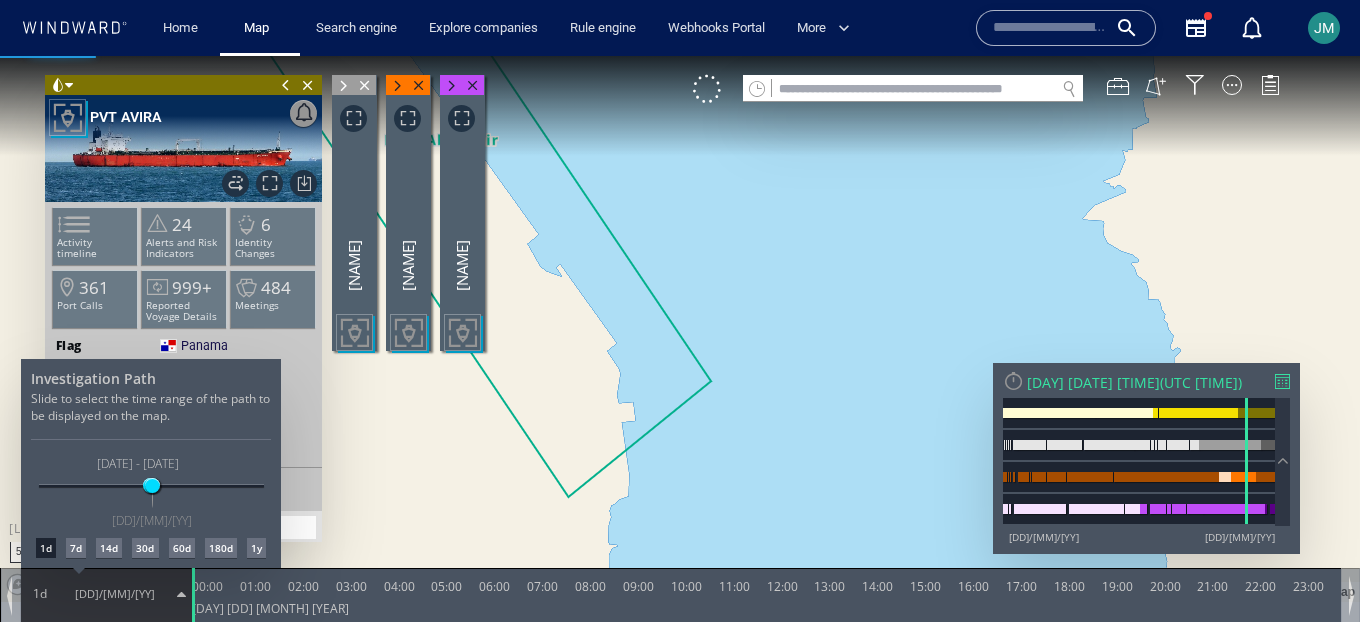 click at bounding box center (680, 339) 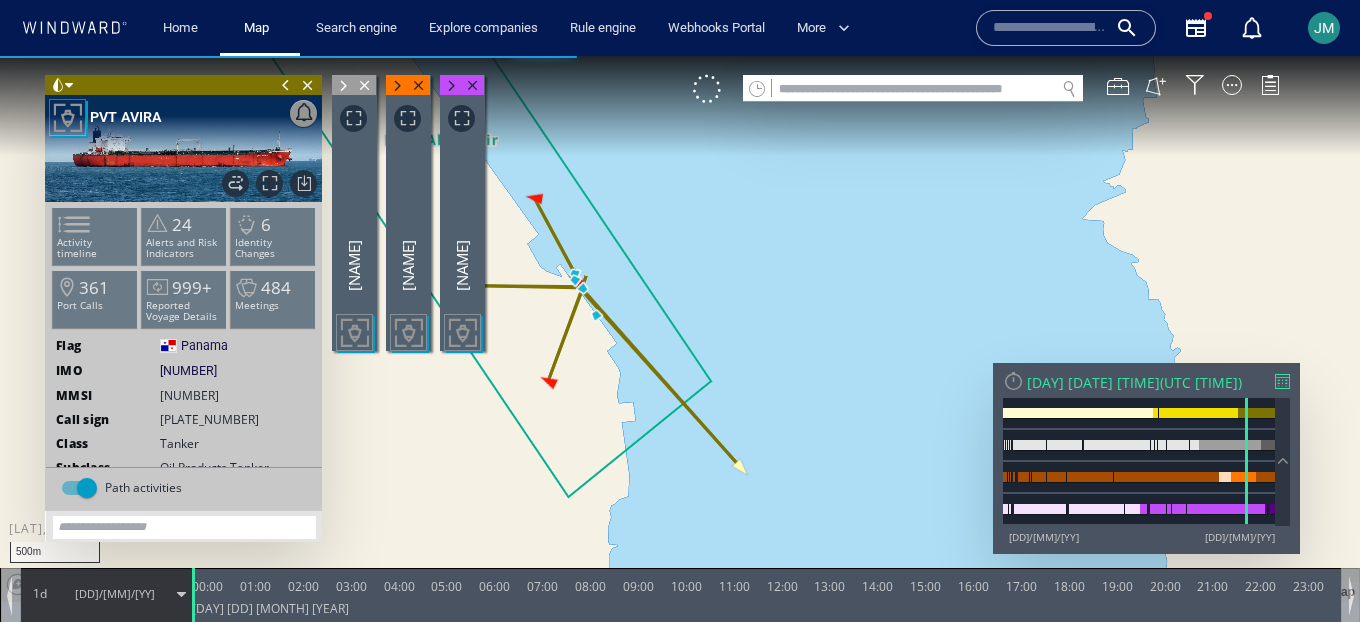 click on "[DAY] [DATE] [TIME]" at bounding box center [1093, 382] 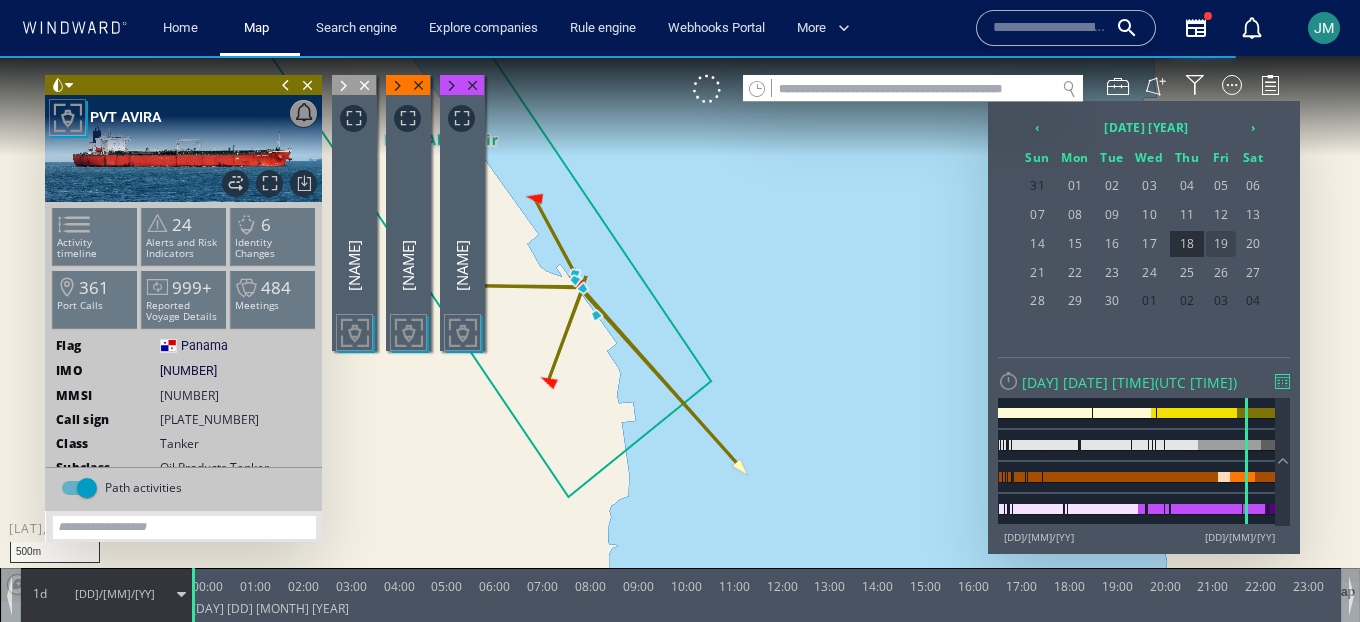 click on "19" at bounding box center [1221, 244] 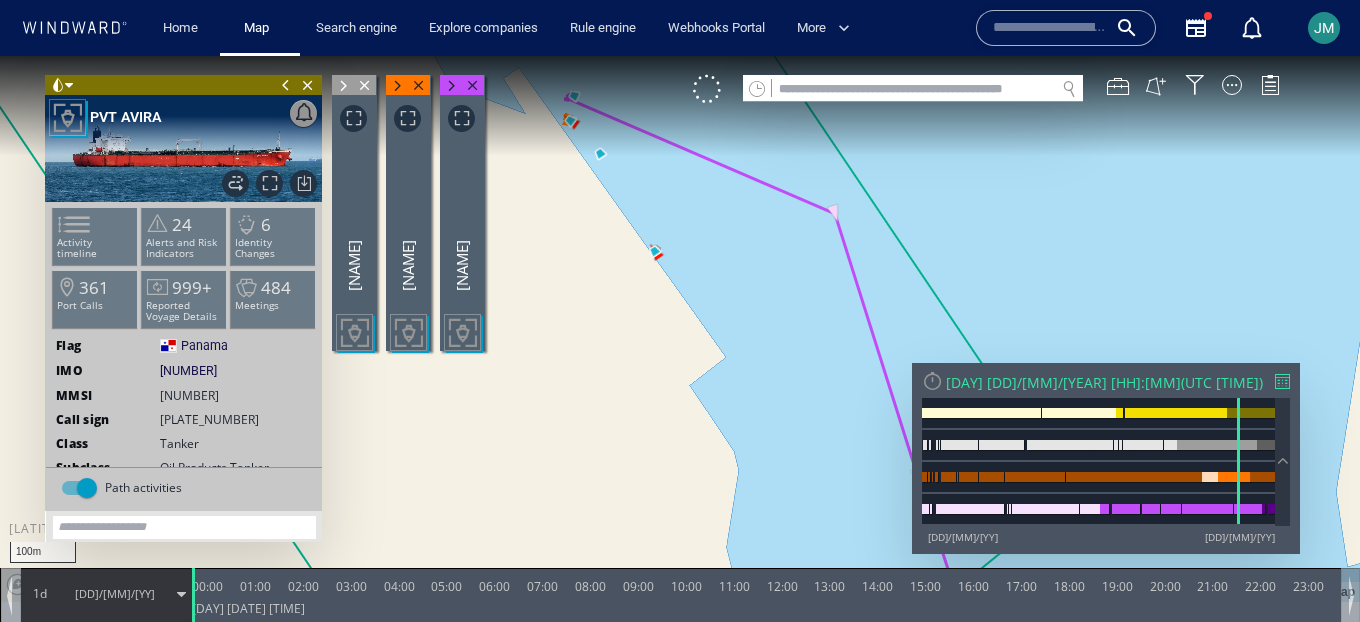 drag, startPoint x: 576, startPoint y: 338, endPoint x: 559, endPoint y: 505, distance: 167.86304 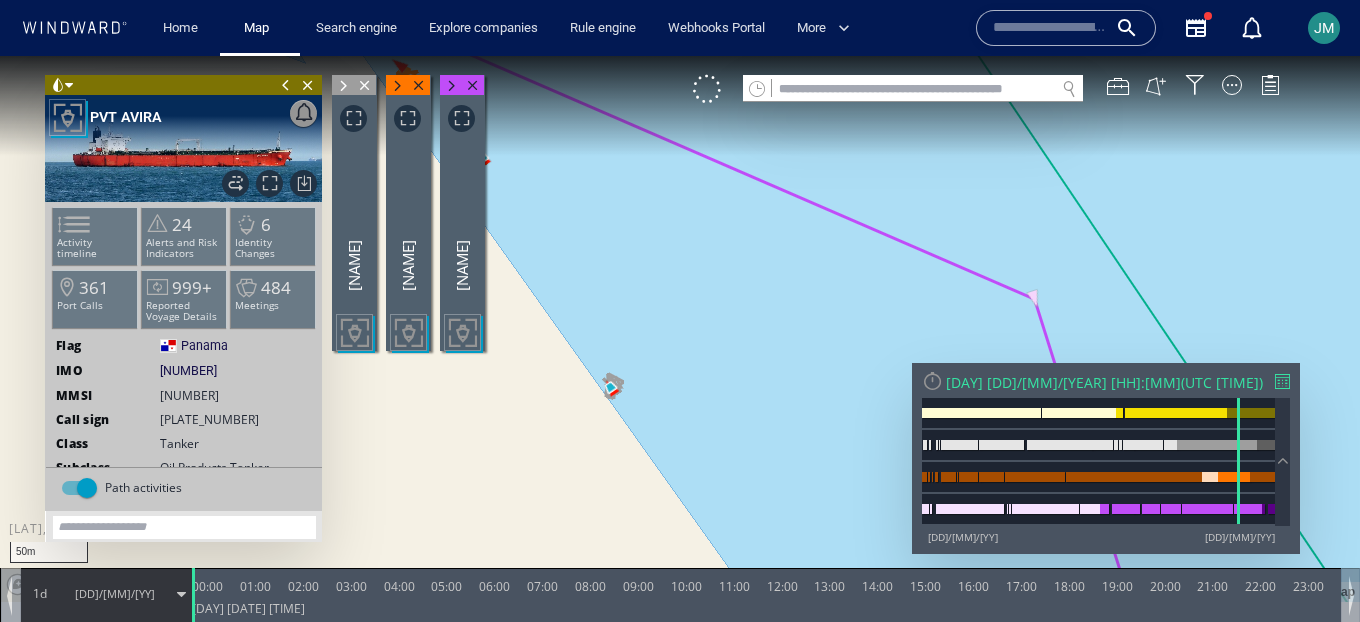 drag, startPoint x: 655, startPoint y: 441, endPoint x: 749, endPoint y: 479, distance: 101.390335 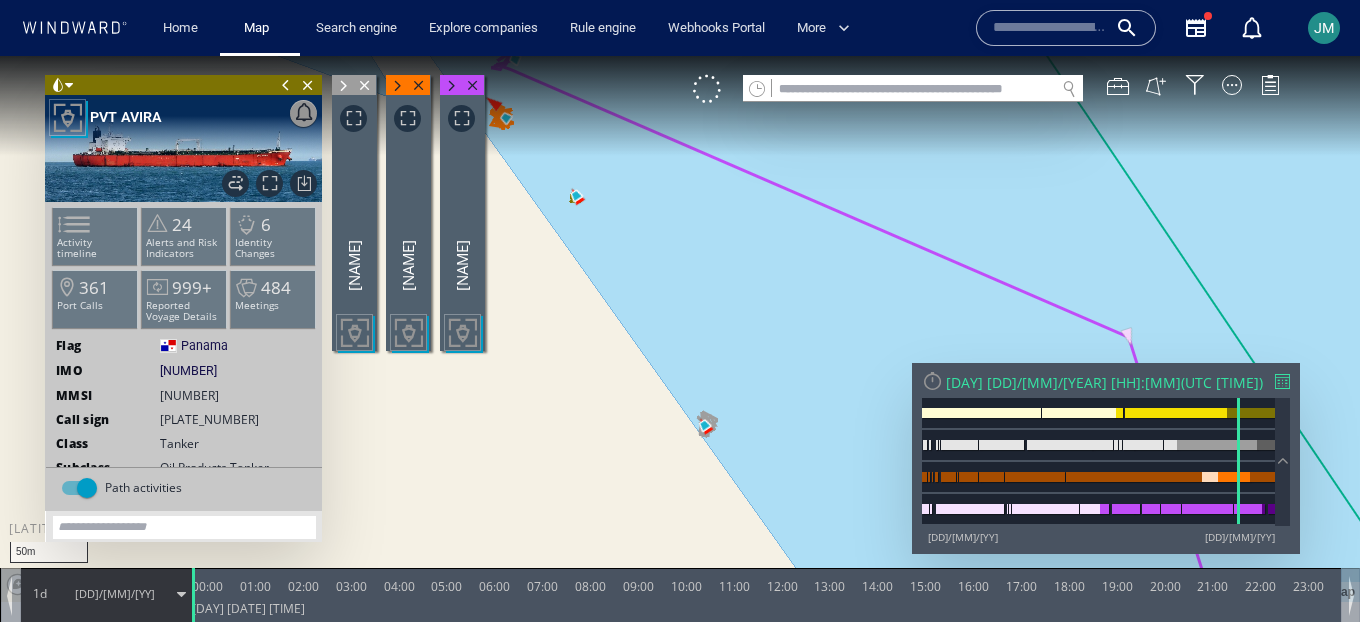 click at bounding box center [286, 85] 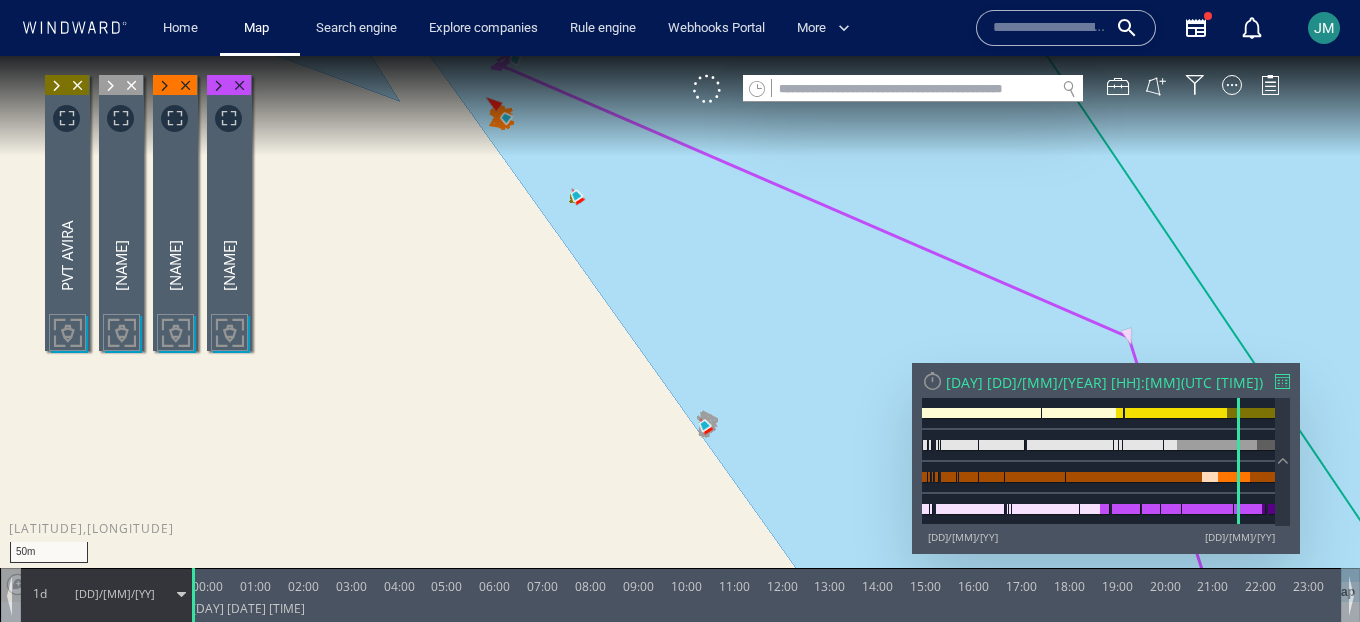click at bounding box center [110, 86] 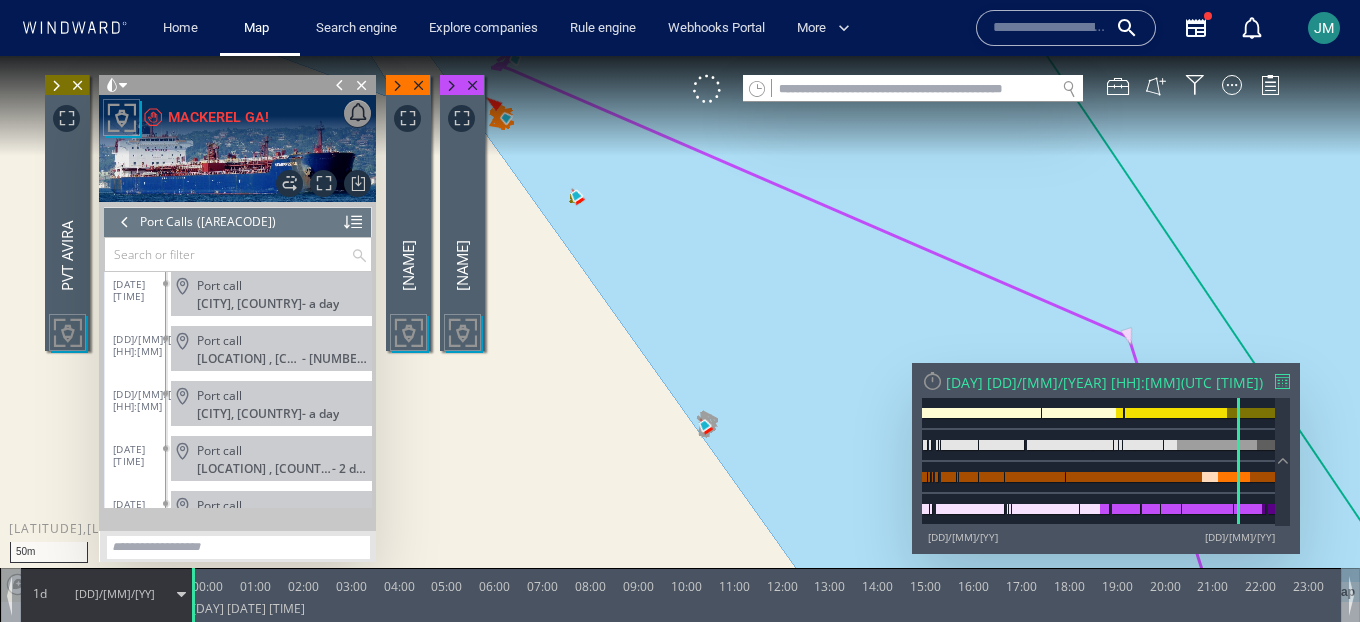 click at bounding box center (125, 222) 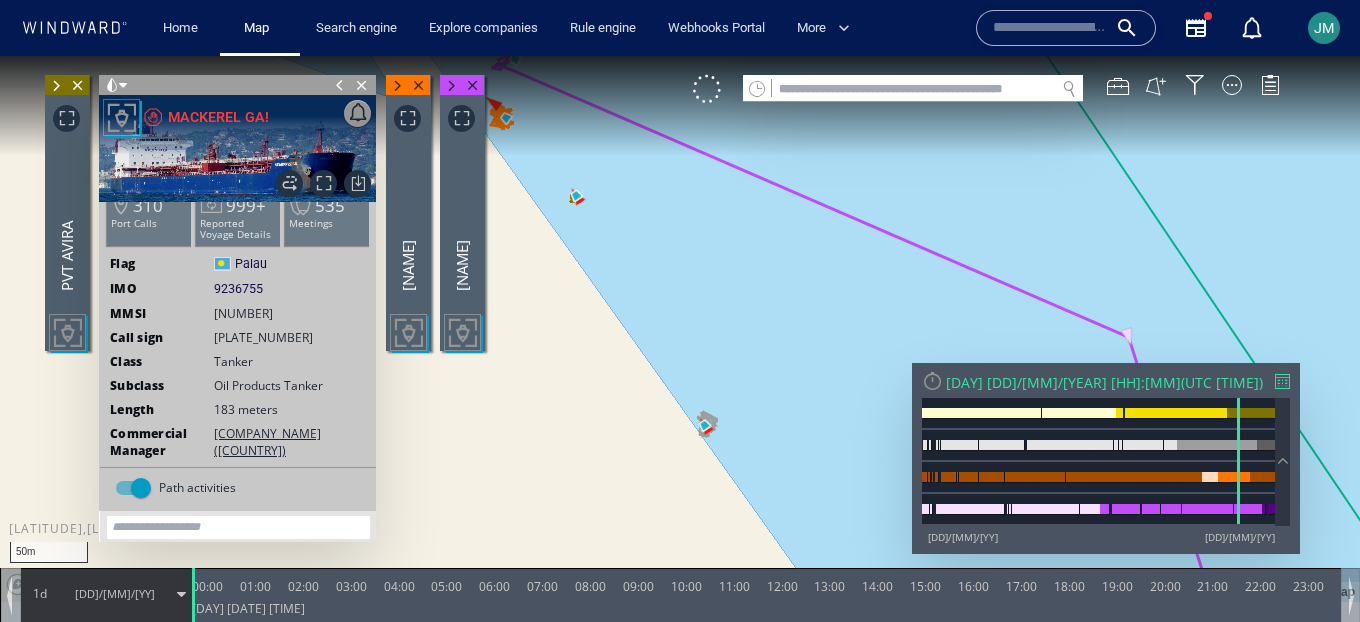 scroll, scrollTop: 84, scrollLeft: 0, axis: vertical 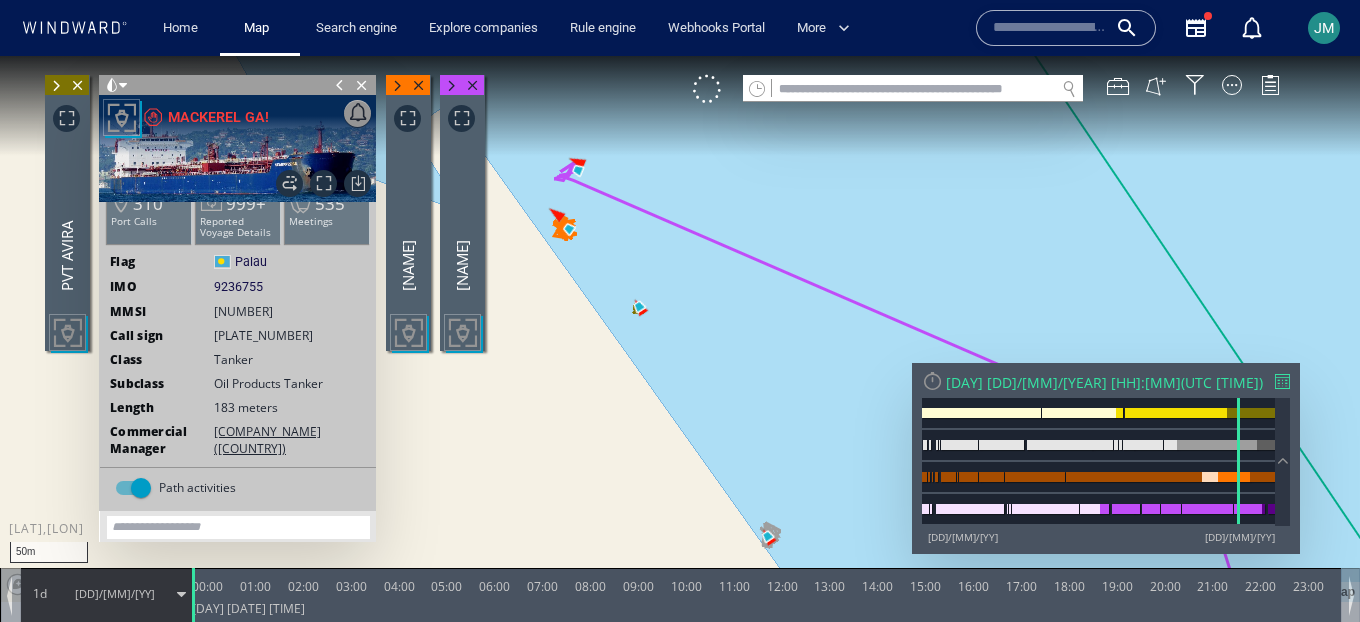 drag, startPoint x: 534, startPoint y: 213, endPoint x: 597, endPoint y: 324, distance: 127.632286 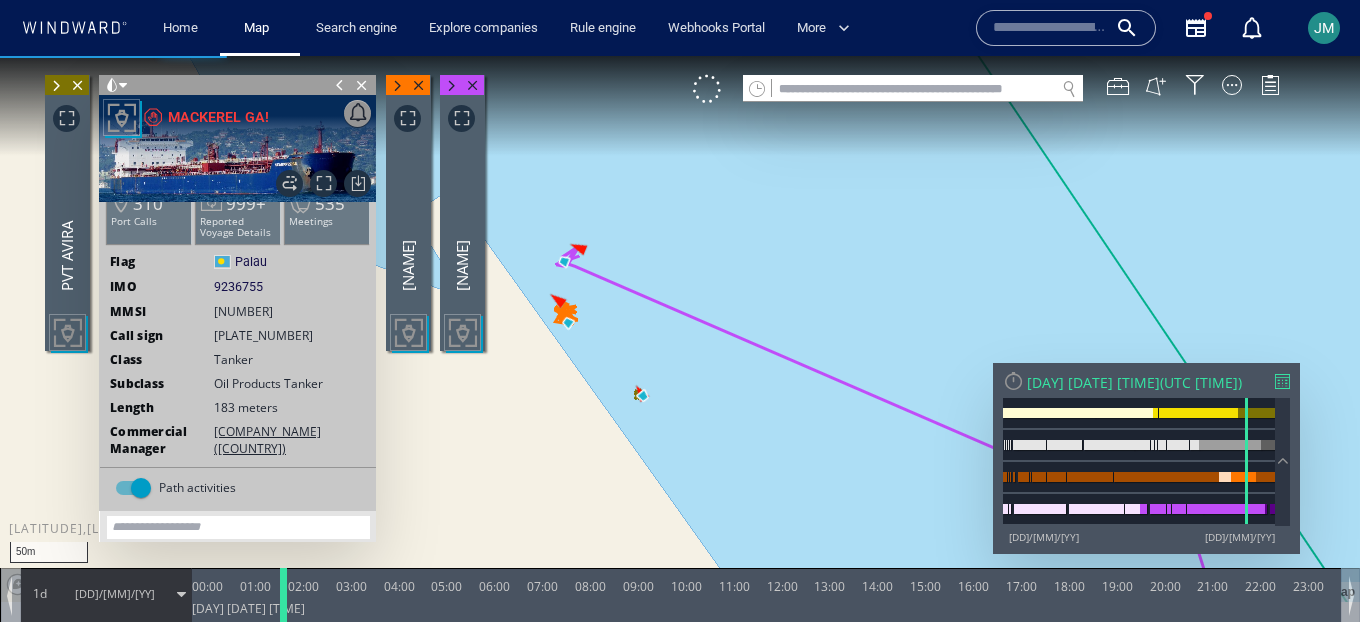 drag, startPoint x: 192, startPoint y: 573, endPoint x: 343, endPoint y: 610, distance: 155.46704 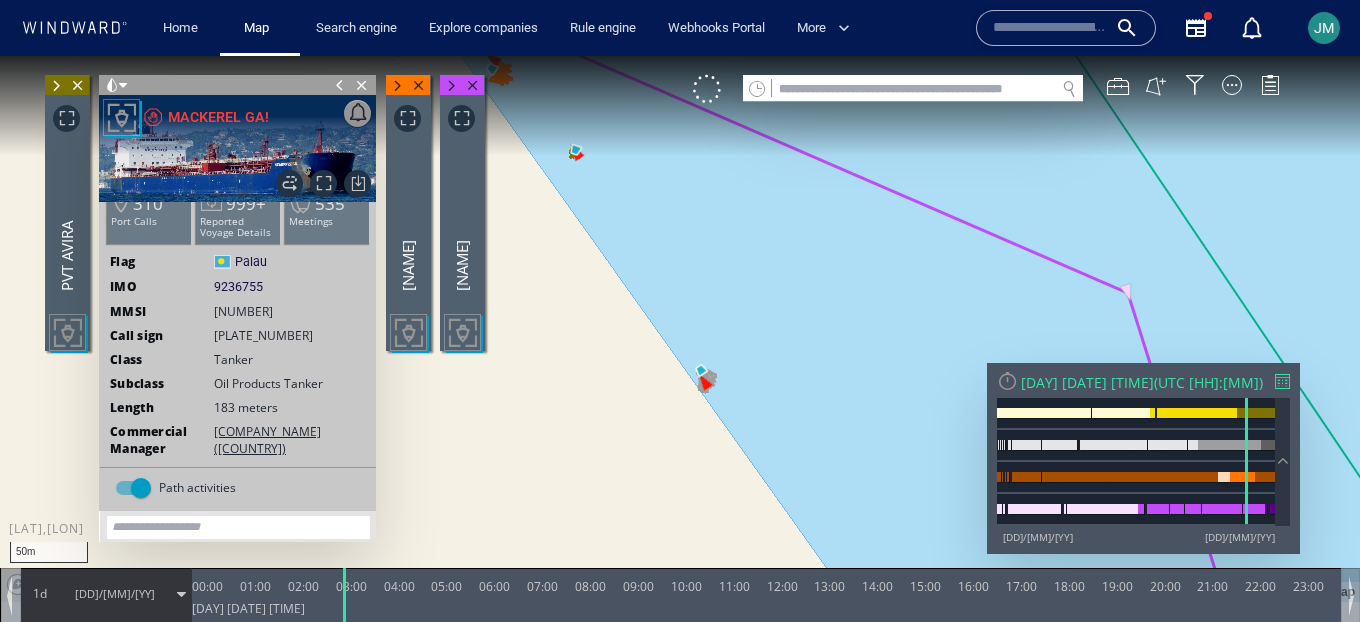 drag, startPoint x: 498, startPoint y: 506, endPoint x: 443, endPoint y: 279, distance: 233.56798 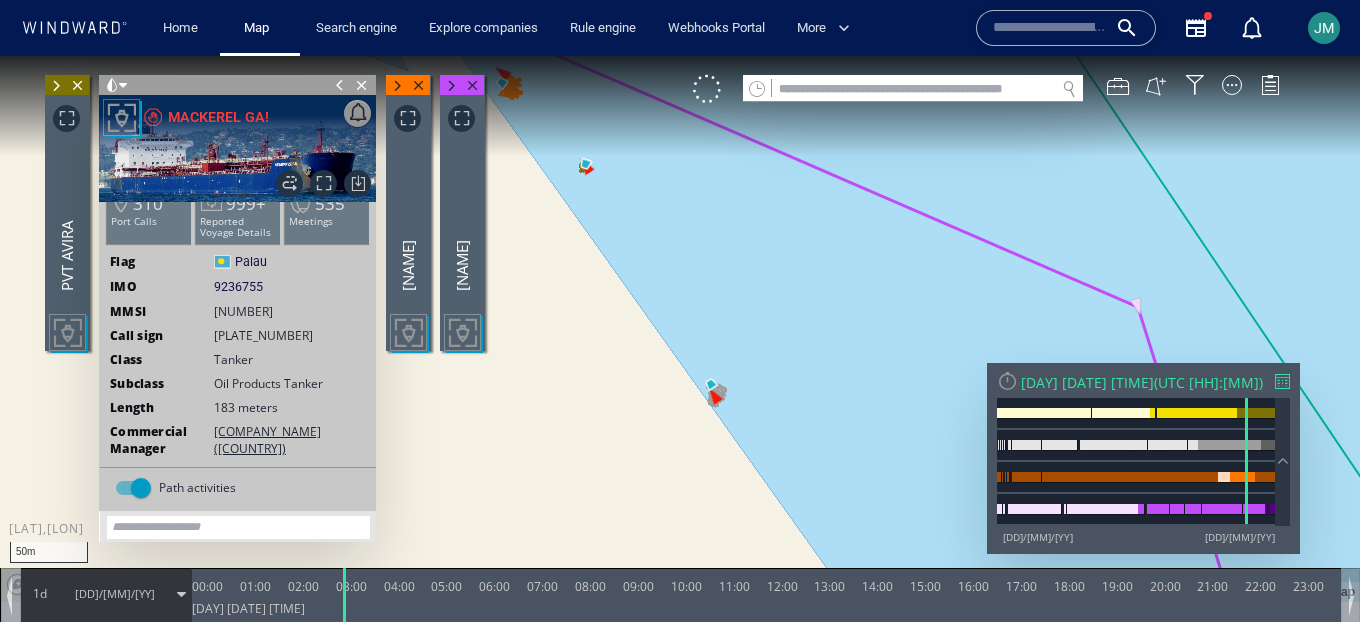 drag, startPoint x: 585, startPoint y: 229, endPoint x: 680, endPoint y: 387, distance: 184.36105 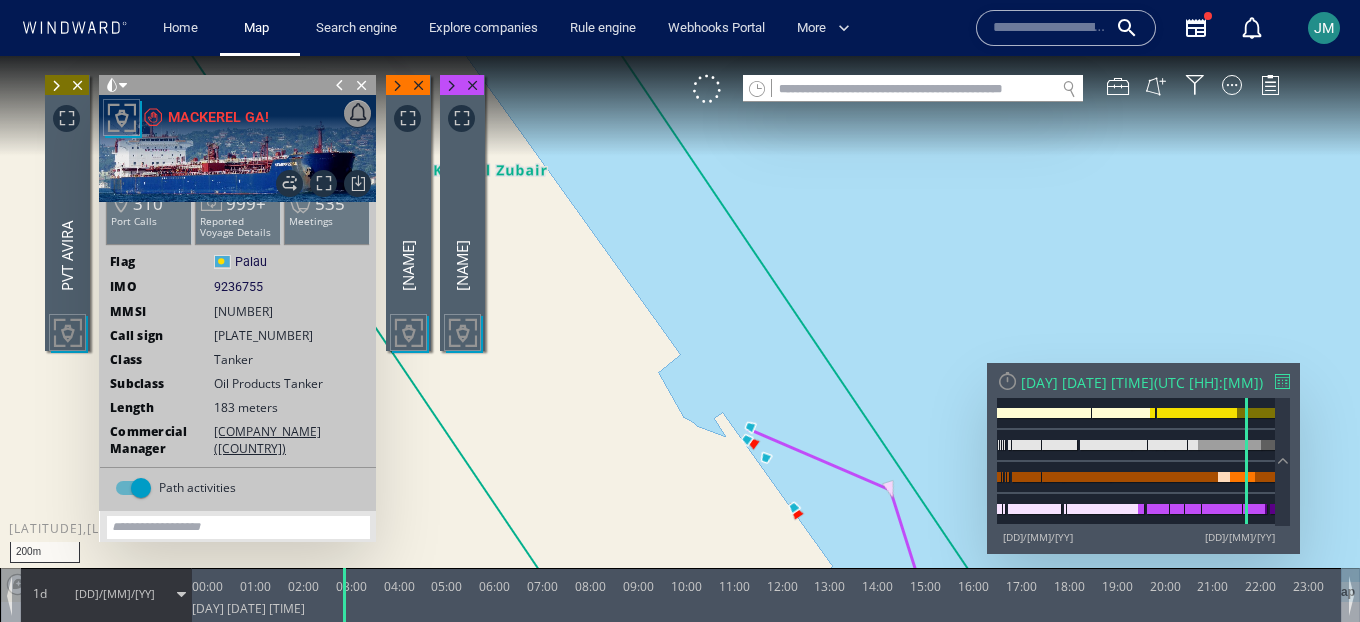 drag, startPoint x: 646, startPoint y: 336, endPoint x: 609, endPoint y: 316, distance: 42.059483 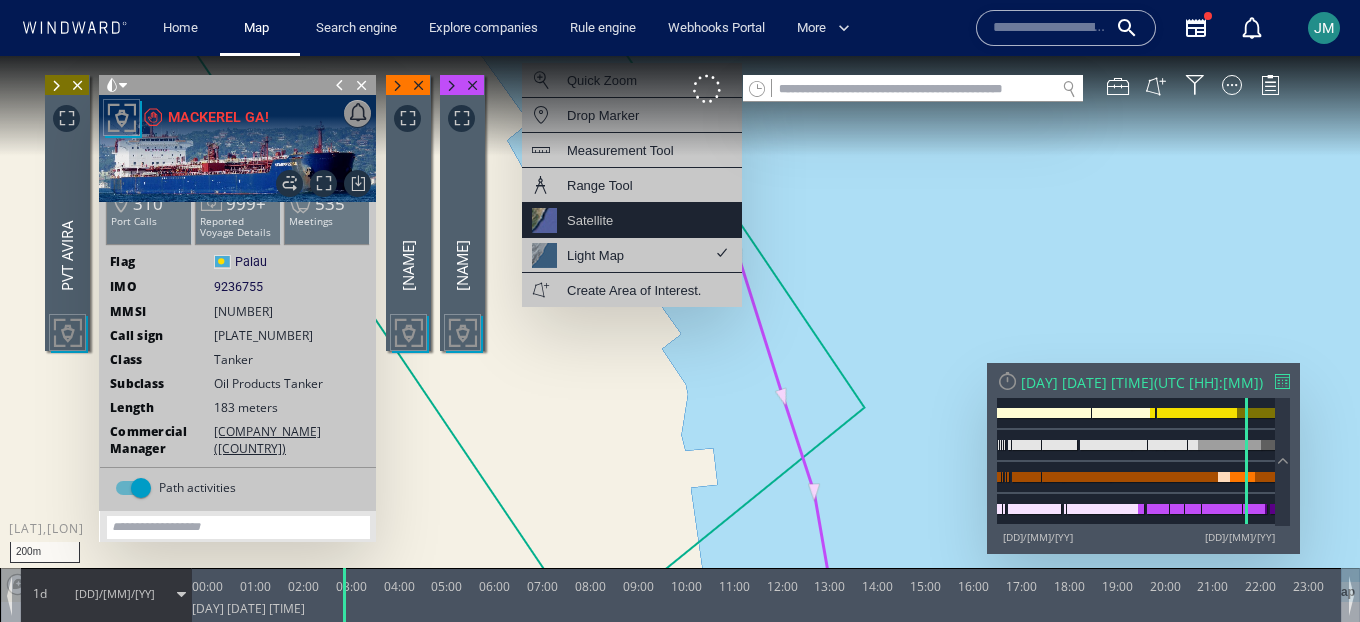 click on "Satellite" at bounding box center [632, 220] 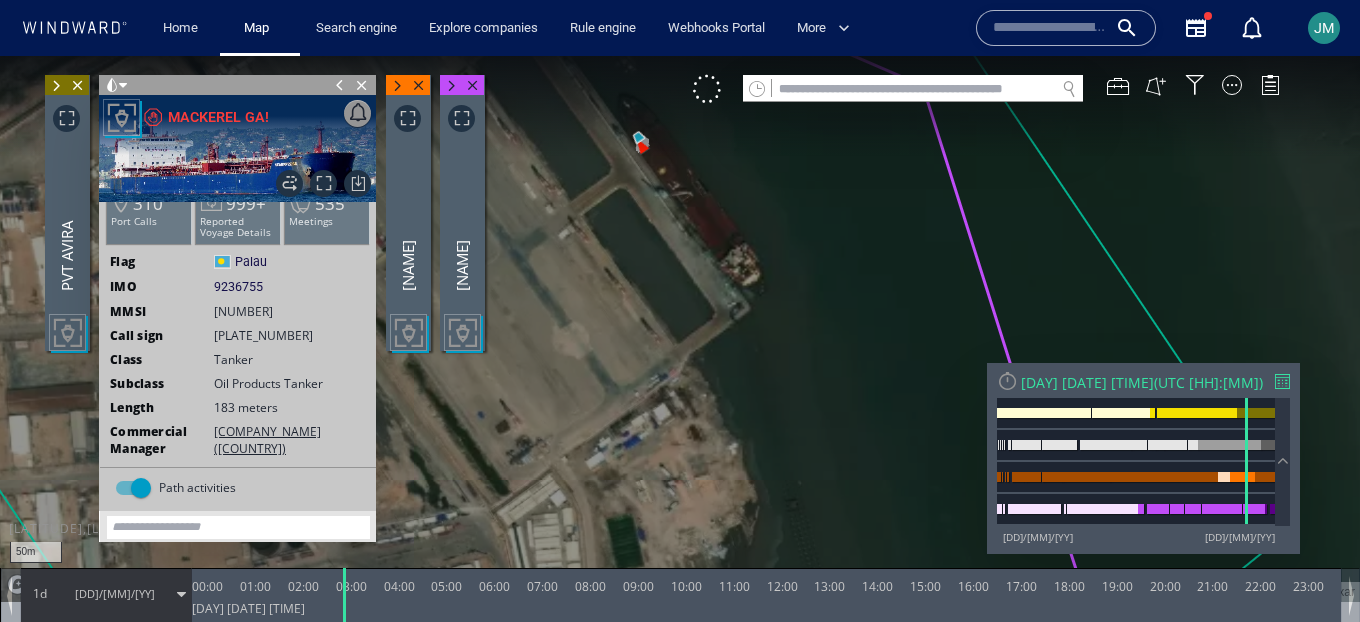 drag, startPoint x: 645, startPoint y: 294, endPoint x: 629, endPoint y: 356, distance: 64.03124 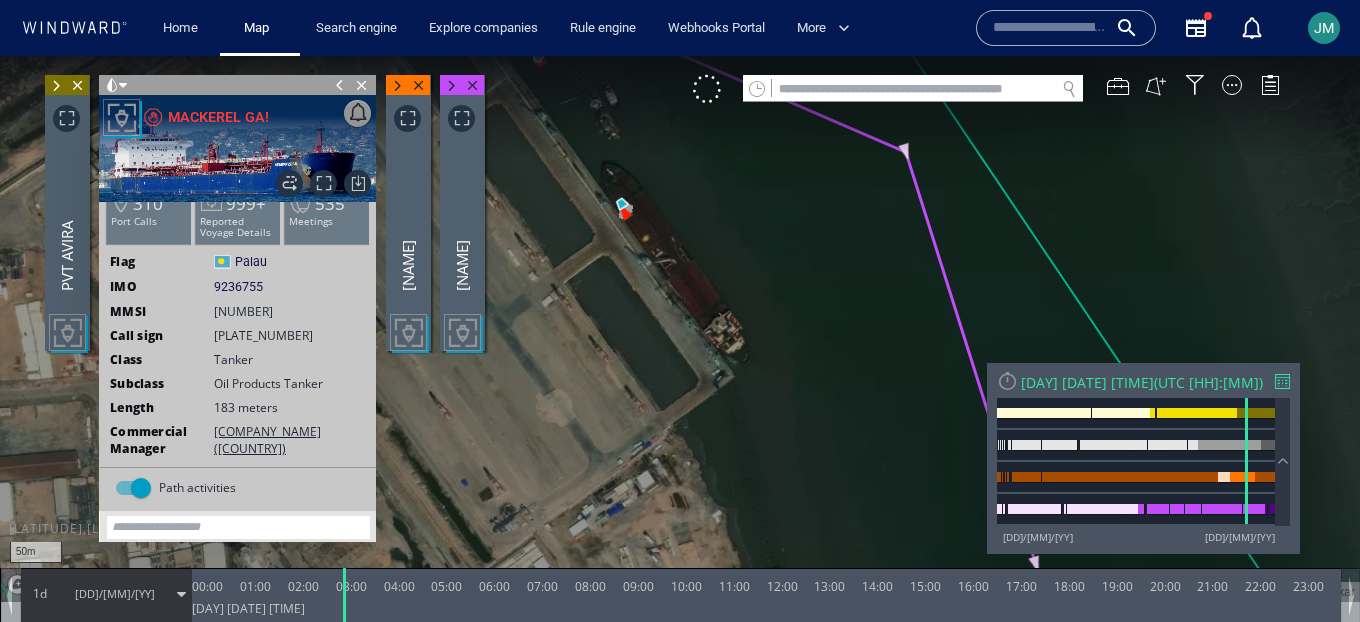 drag, startPoint x: 587, startPoint y: 269, endPoint x: 657, endPoint y: 399, distance: 147.64822 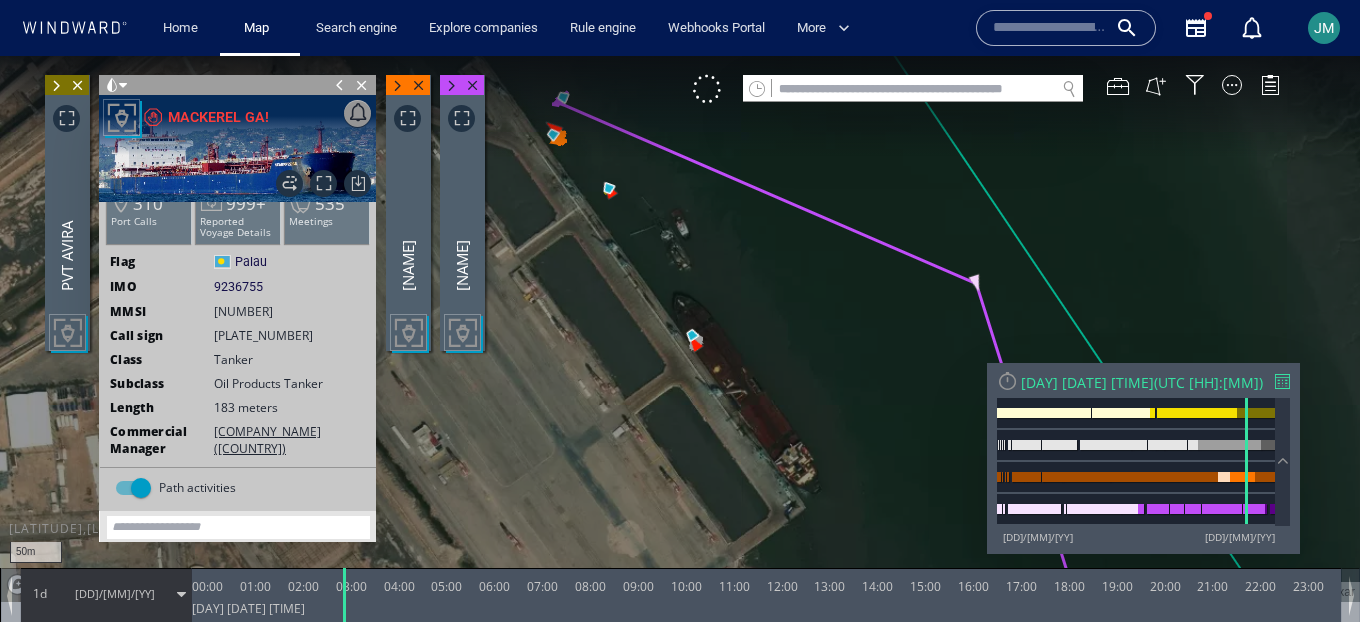 drag, startPoint x: 603, startPoint y: 334, endPoint x: 707, endPoint y: 466, distance: 168.0476 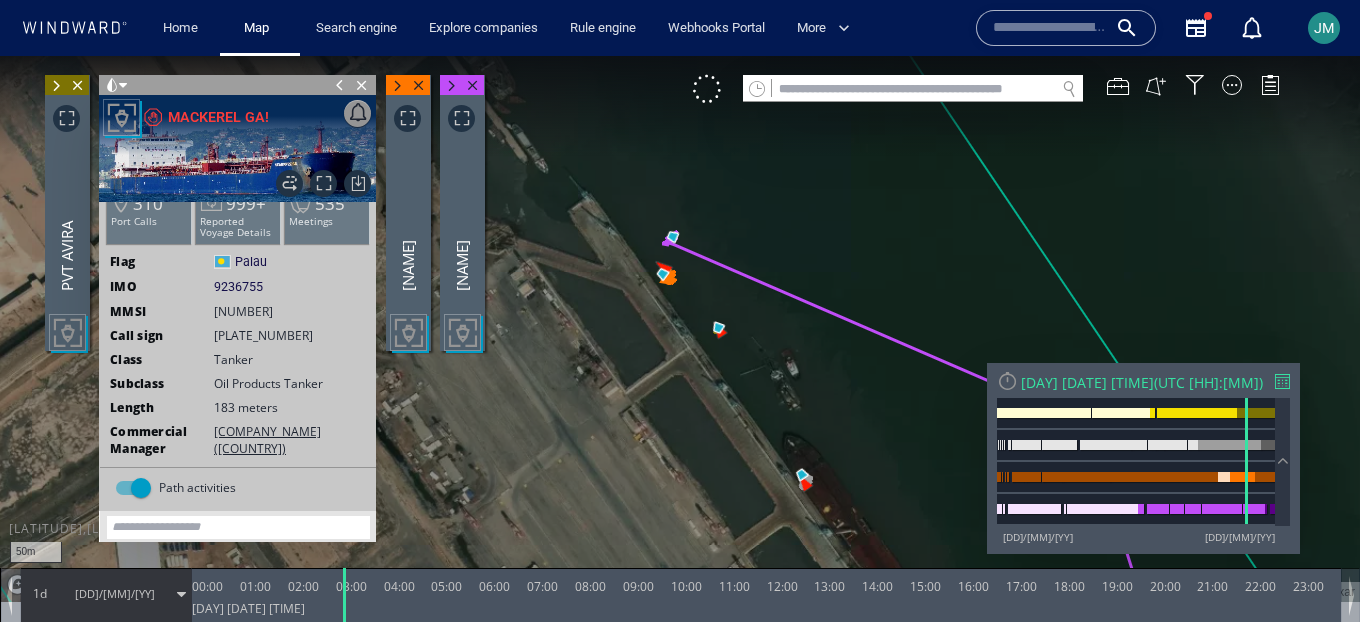 click at bounding box center [340, 85] 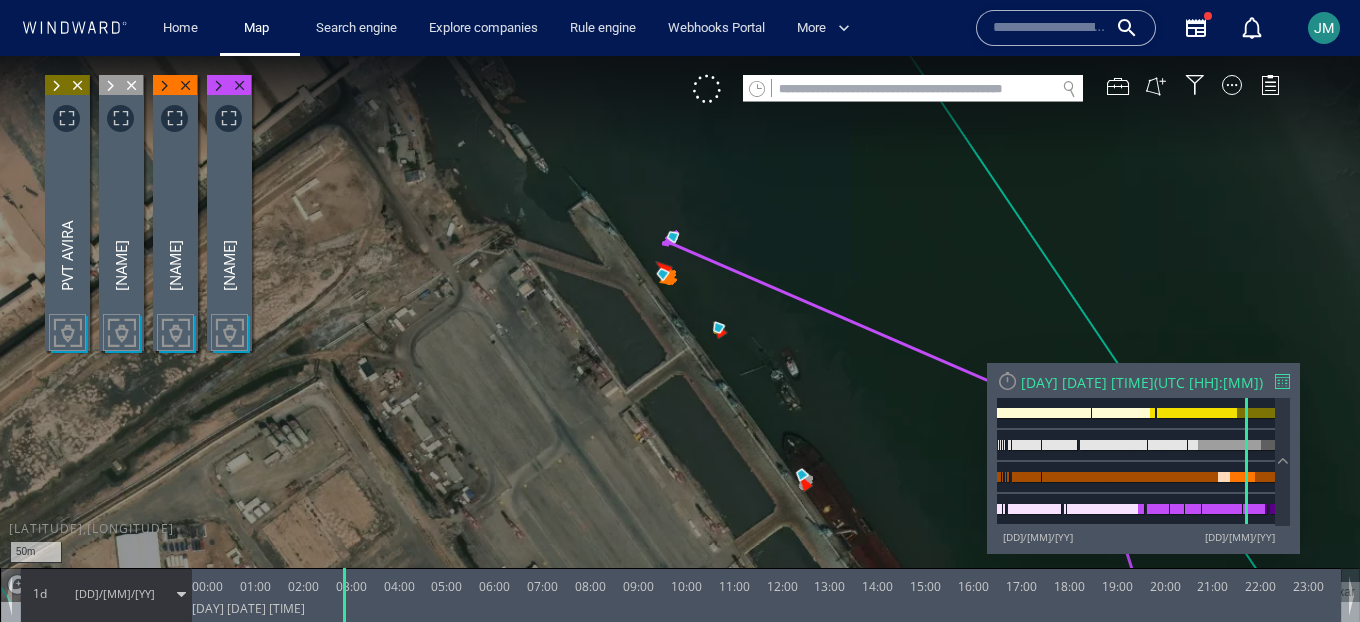 click at bounding box center [164, 86] 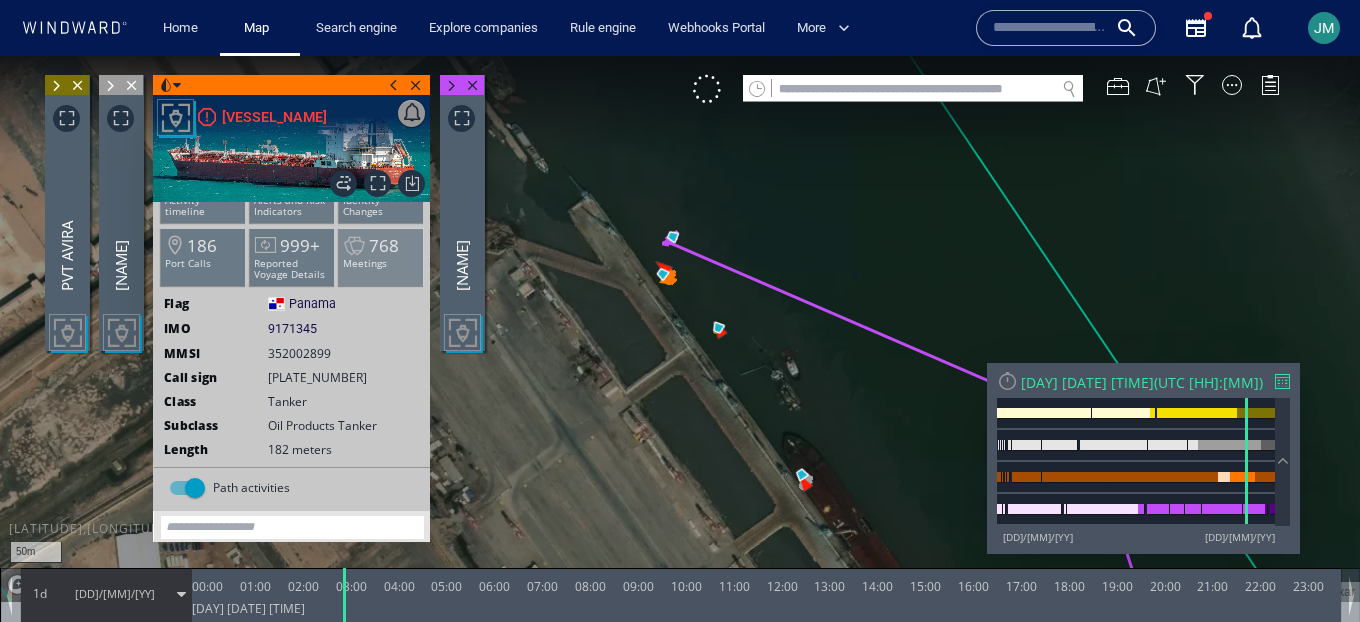 scroll, scrollTop: 60, scrollLeft: 0, axis: vertical 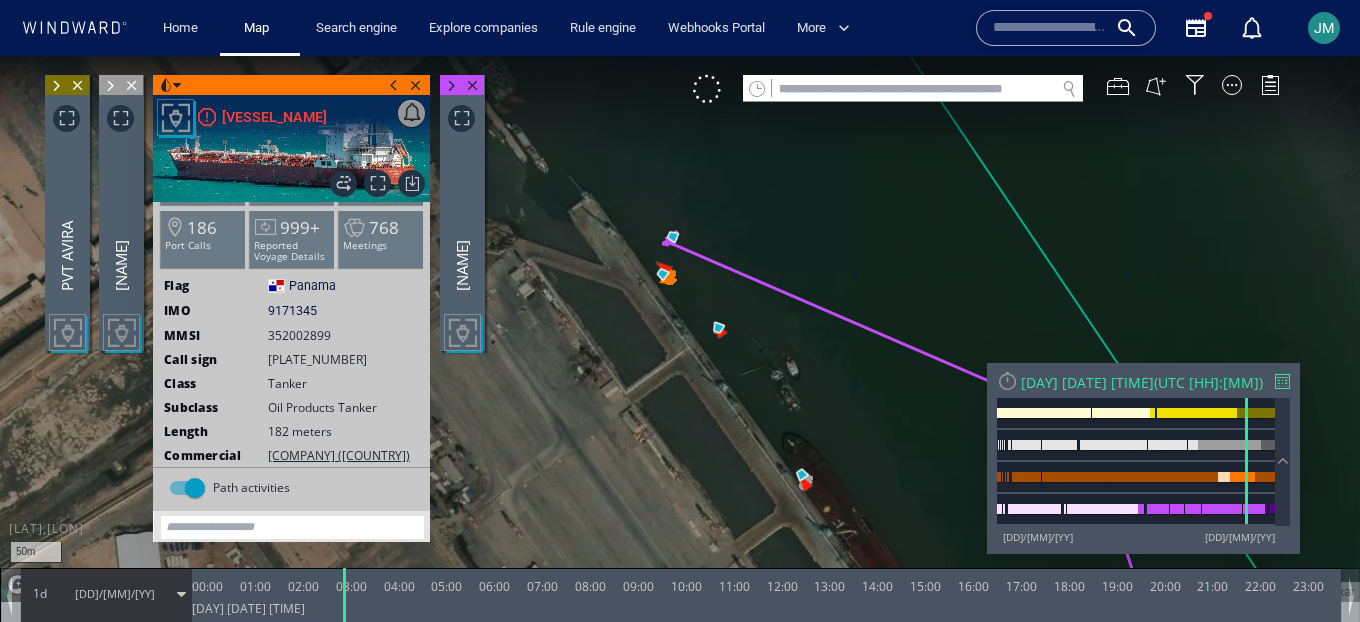 click at bounding box center [394, 85] 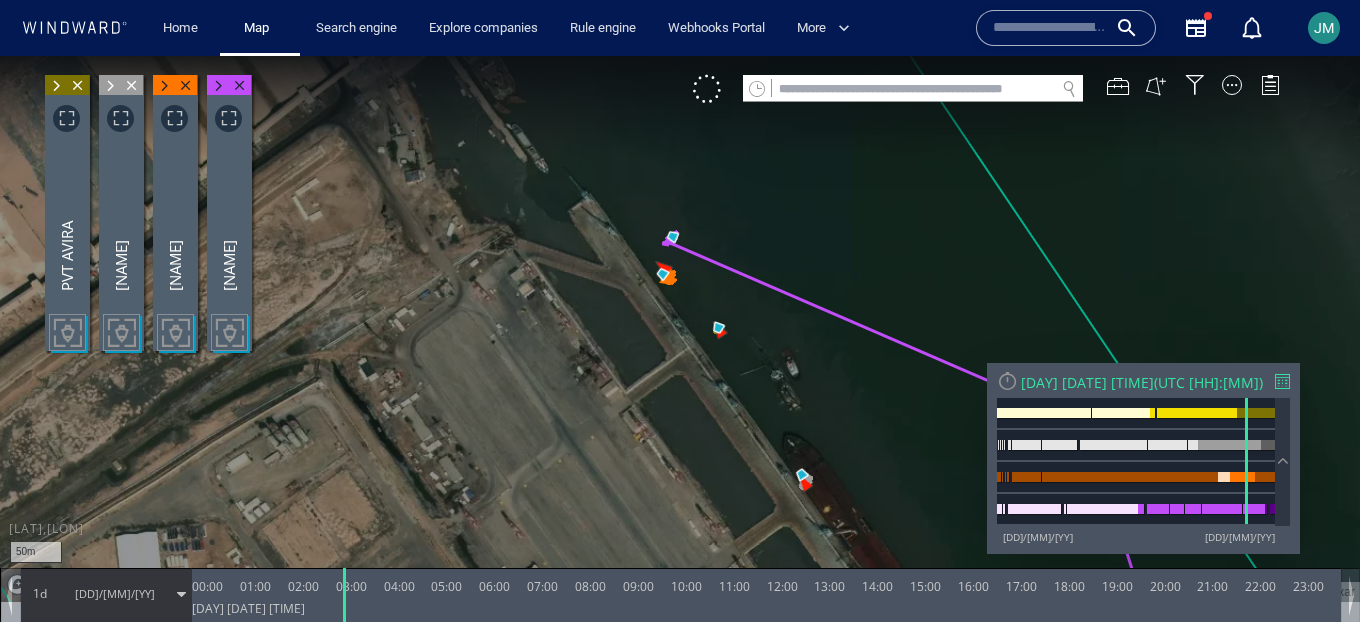click at bounding box center (680, 329) 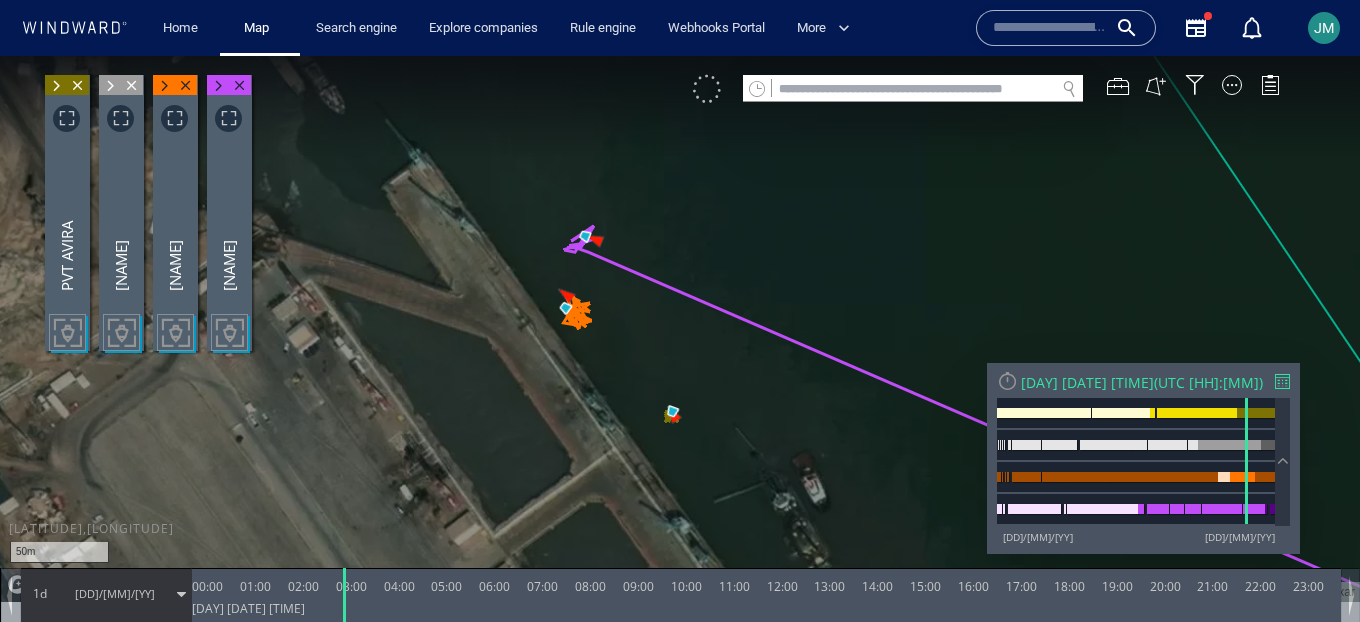 click at bounding box center [707, 89] 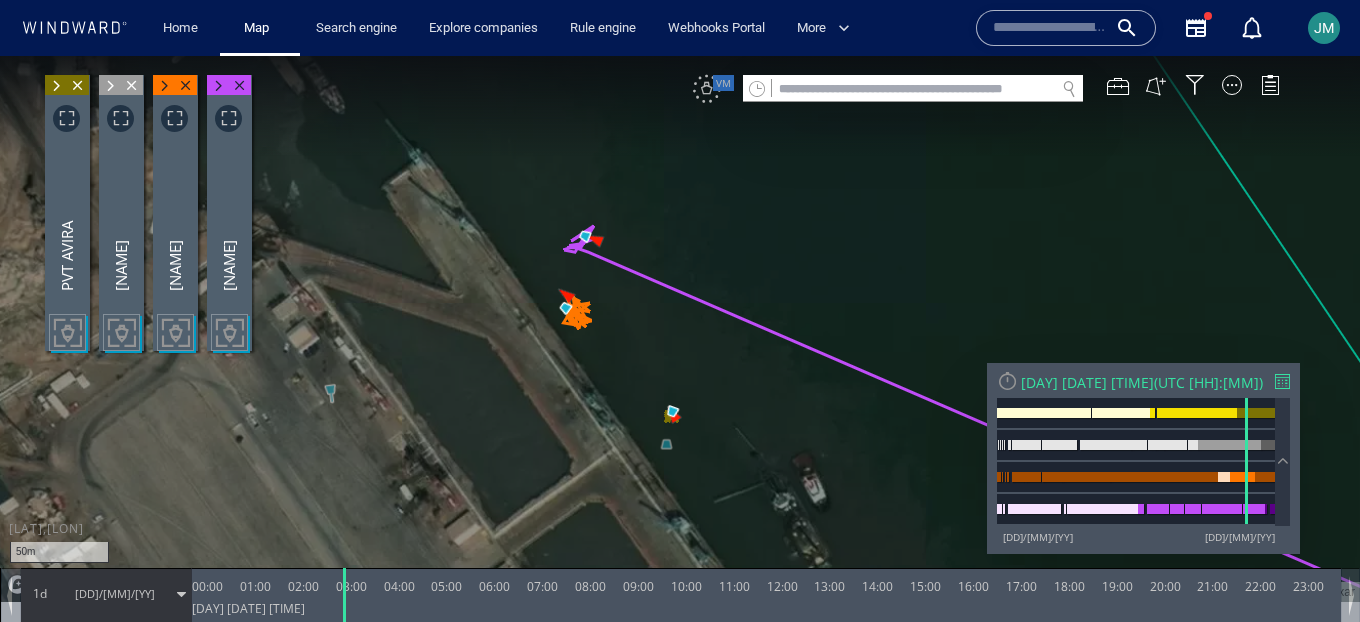 click on "VM" at bounding box center [707, 89] 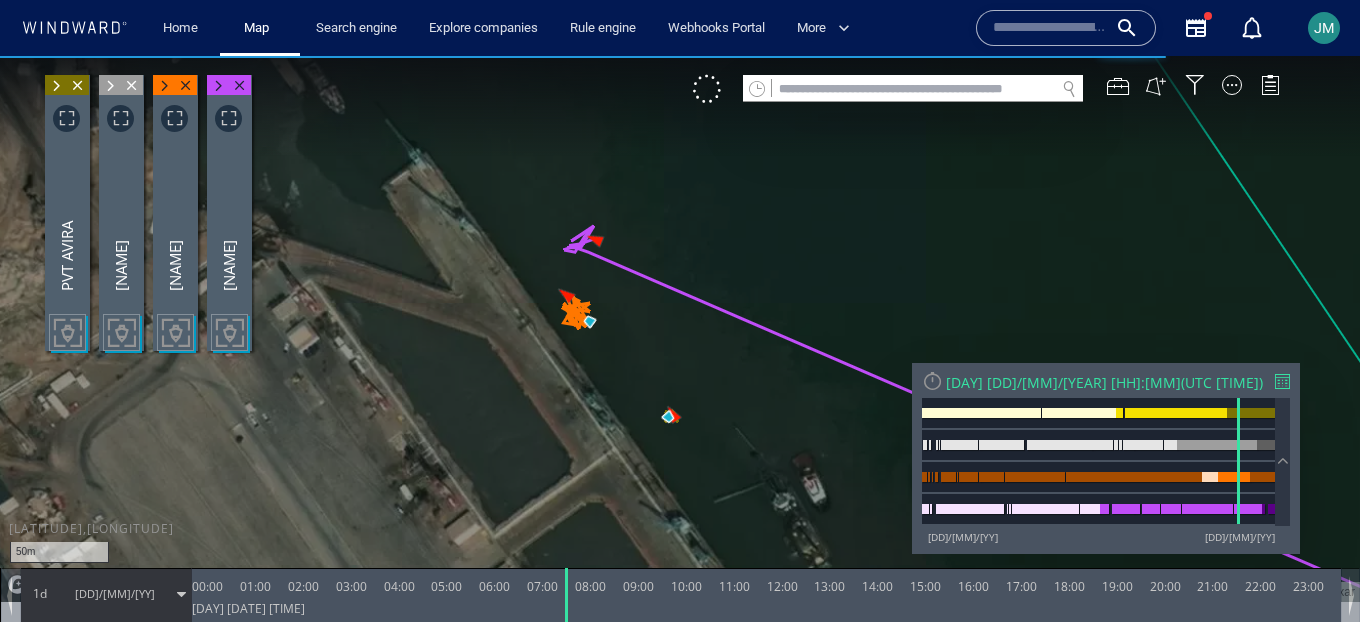 drag, startPoint x: 343, startPoint y: 597, endPoint x: 565, endPoint y: 555, distance: 225.93805 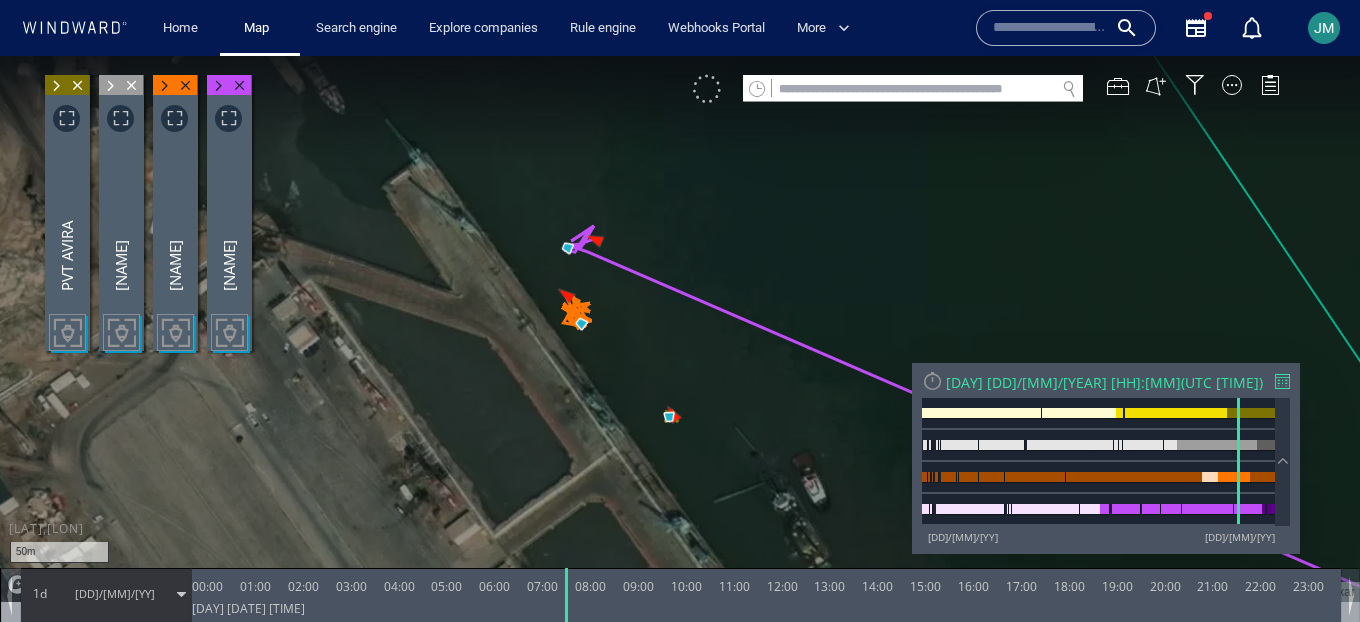 click at bounding box center [707, 89] 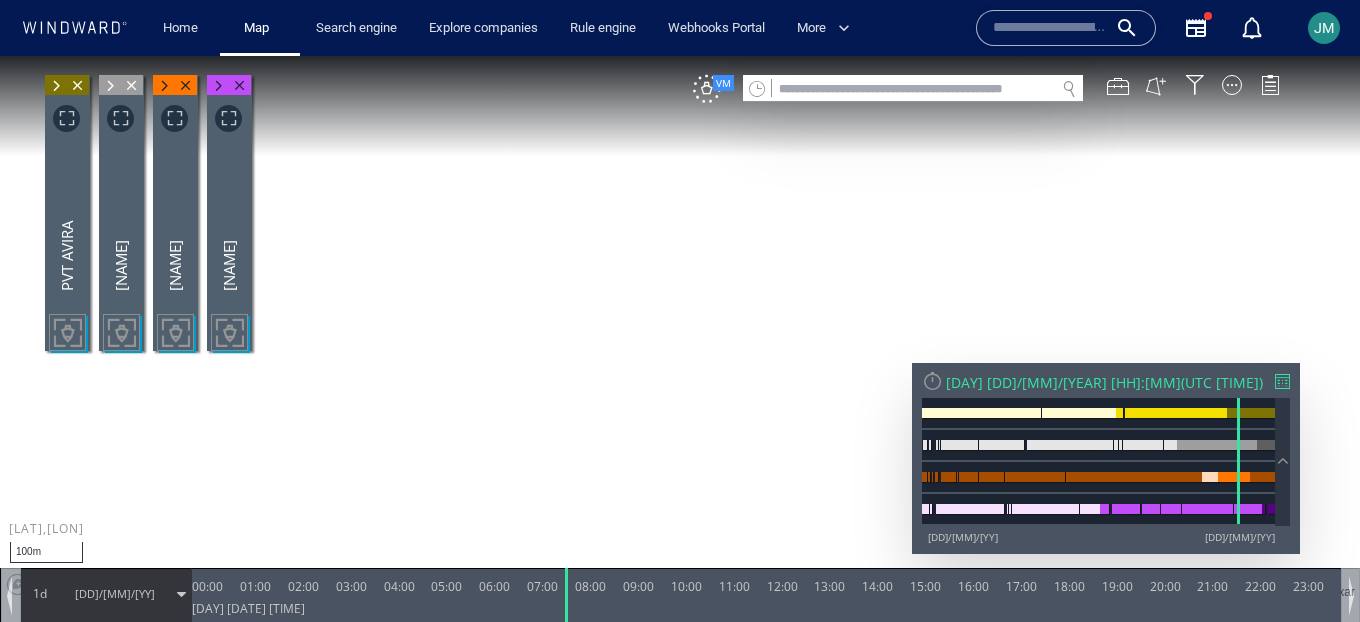 drag, startPoint x: 502, startPoint y: 218, endPoint x: 600, endPoint y: 419, distance: 223.61798 